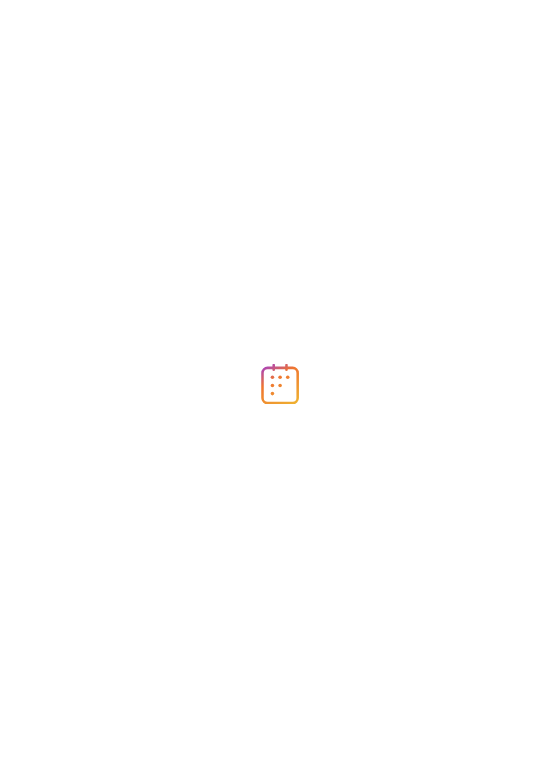 scroll, scrollTop: 0, scrollLeft: 0, axis: both 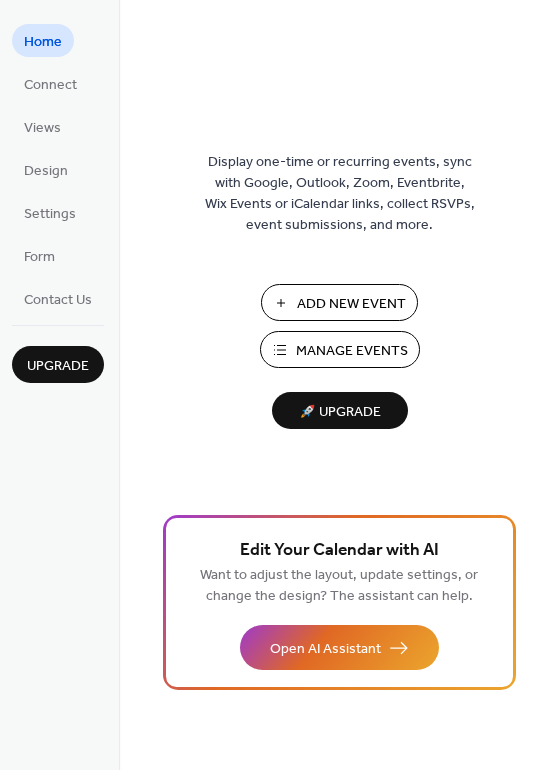 click on "Add New Event" at bounding box center (351, 304) 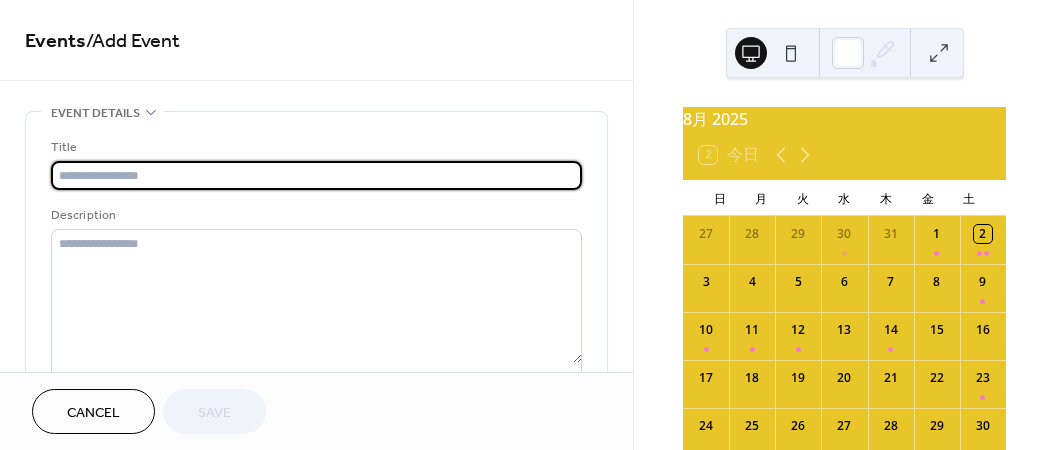 scroll, scrollTop: 0, scrollLeft: 0, axis: both 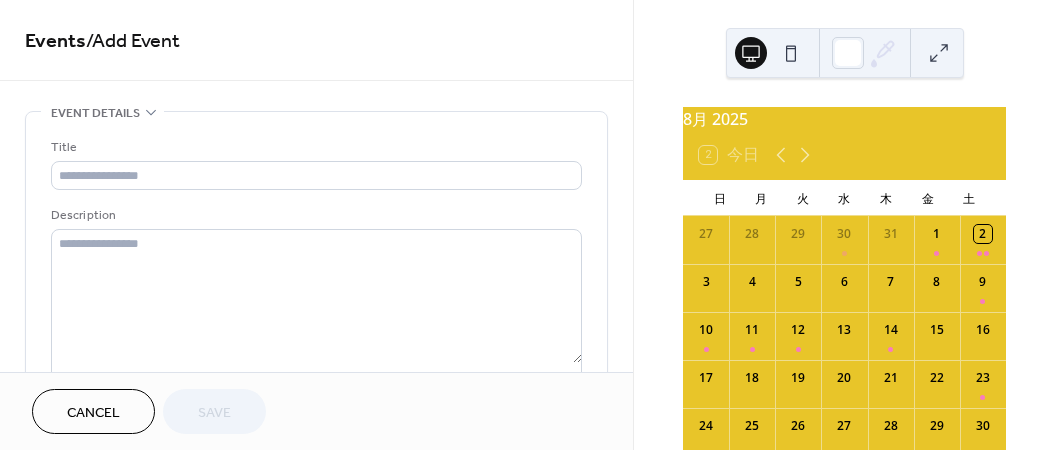 click on "16" at bounding box center (983, 327) 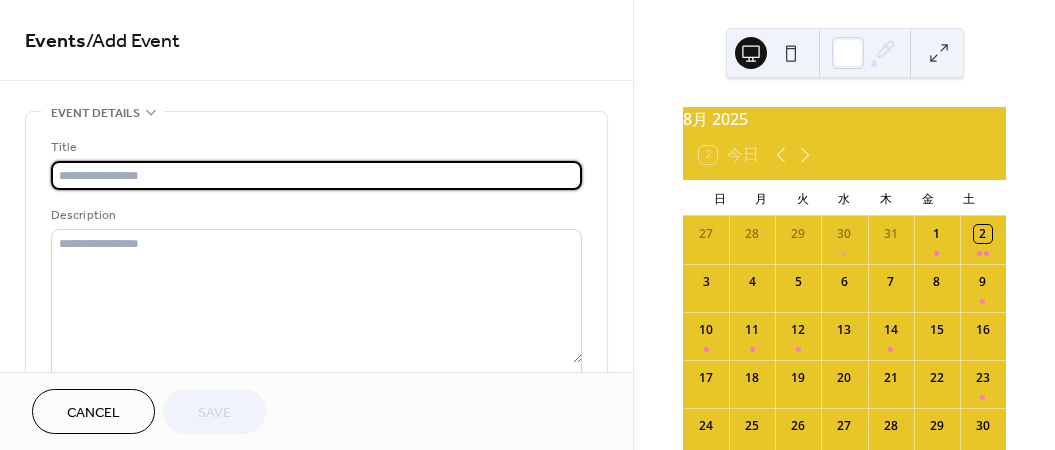 paste on "**********" 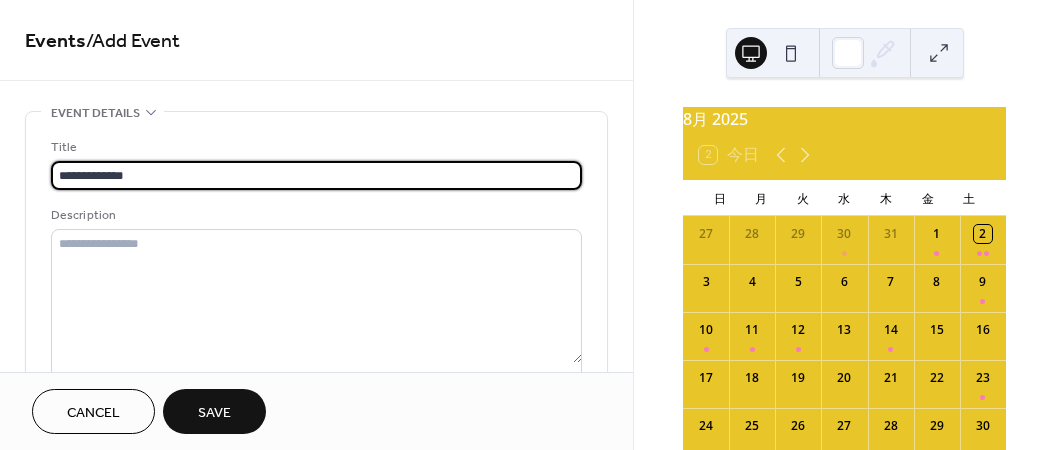 click on "**********" at bounding box center (316, 175) 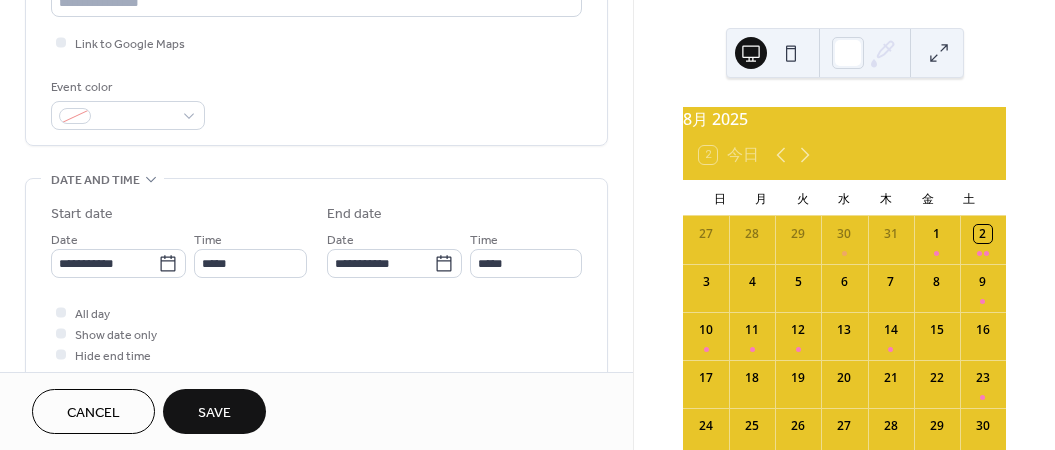 scroll, scrollTop: 500, scrollLeft: 0, axis: vertical 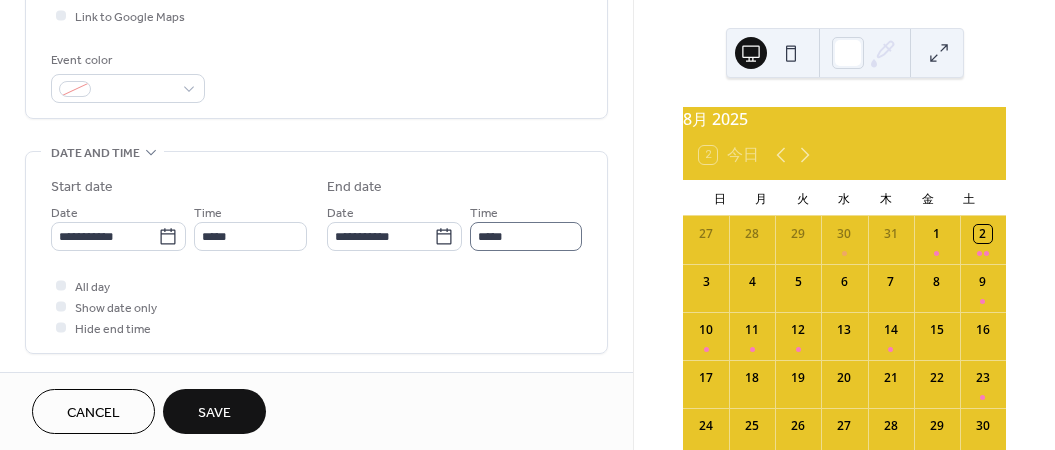 type on "**********" 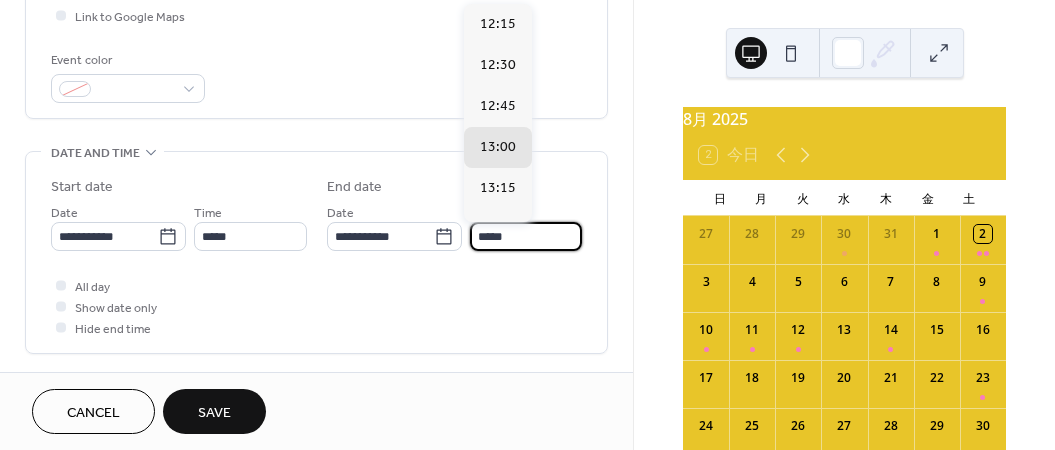 click on "*****" at bounding box center (526, 236) 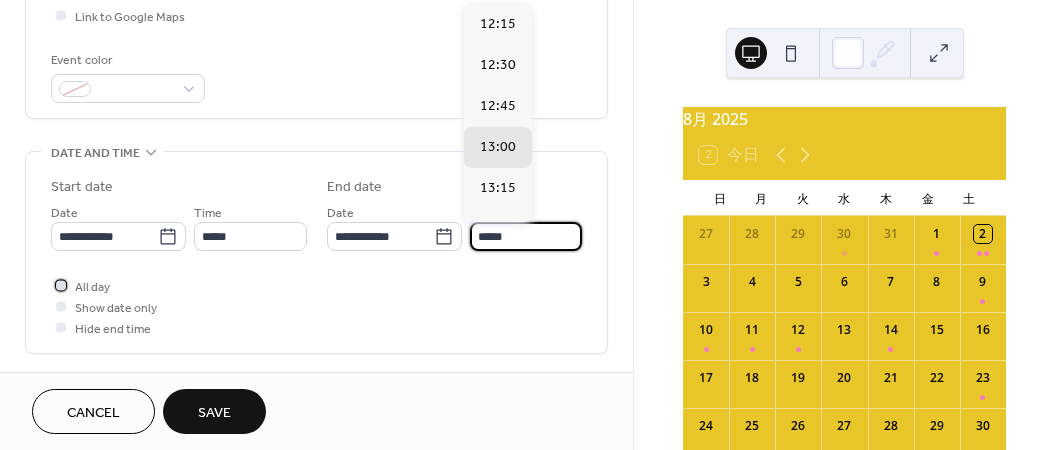 click at bounding box center [61, 285] 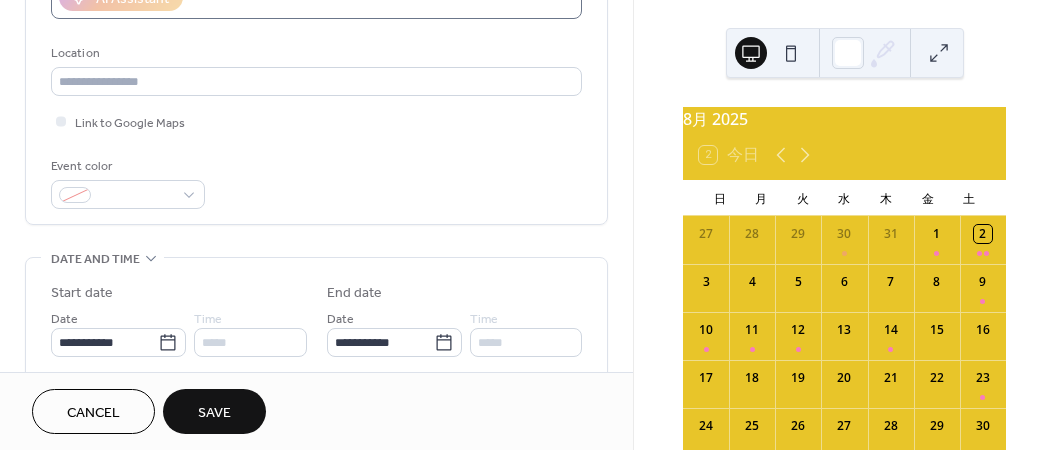scroll, scrollTop: 400, scrollLeft: 0, axis: vertical 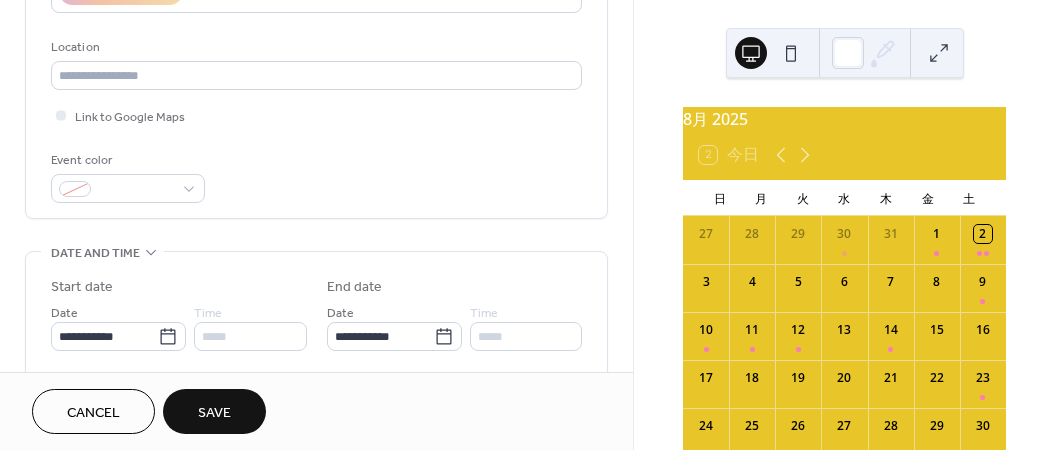 click on "16" at bounding box center [983, 330] 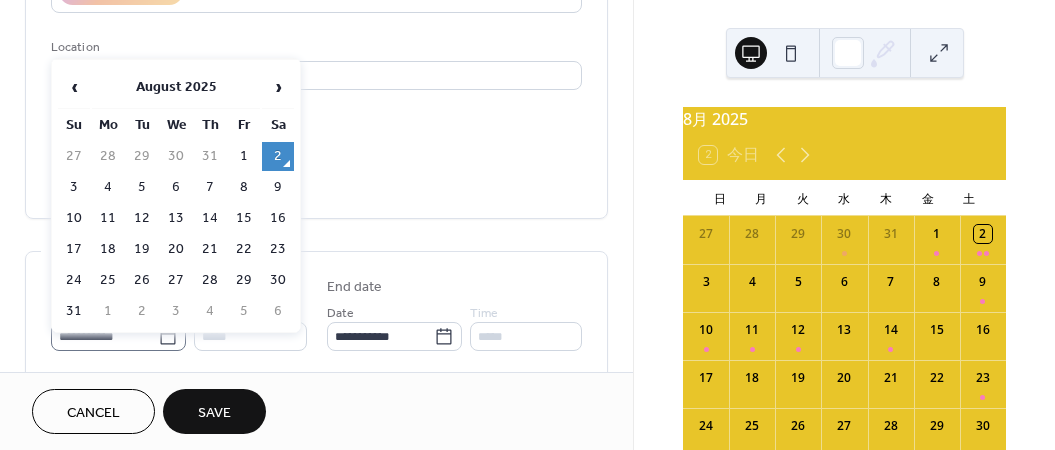 click 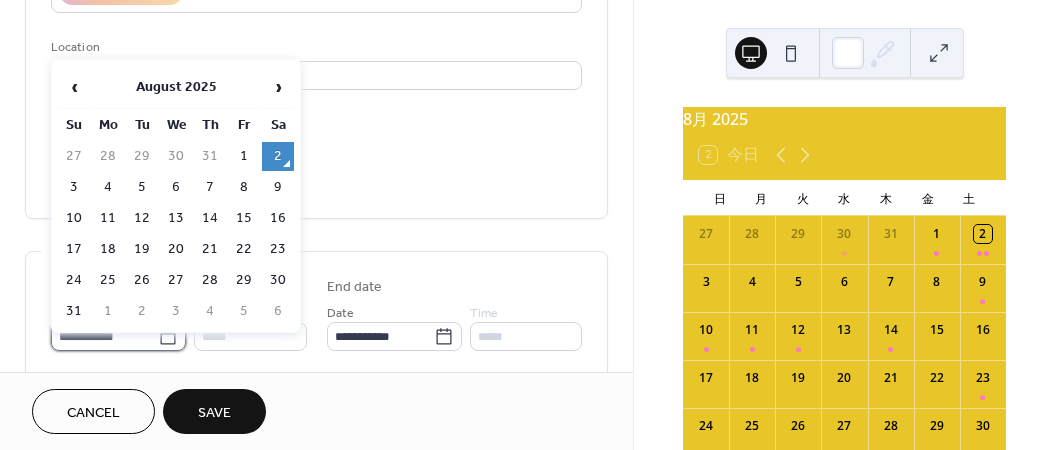 click on "**********" at bounding box center [104, 336] 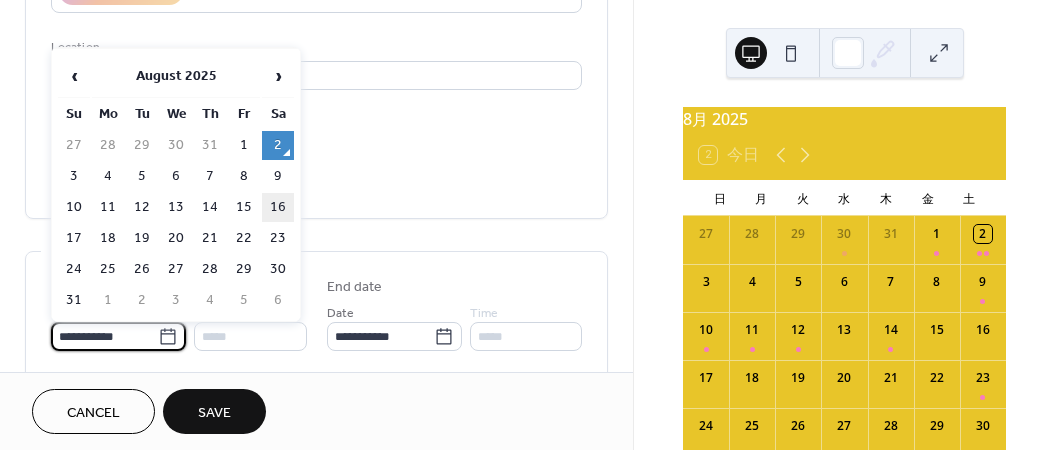 click on "16" at bounding box center (278, 207) 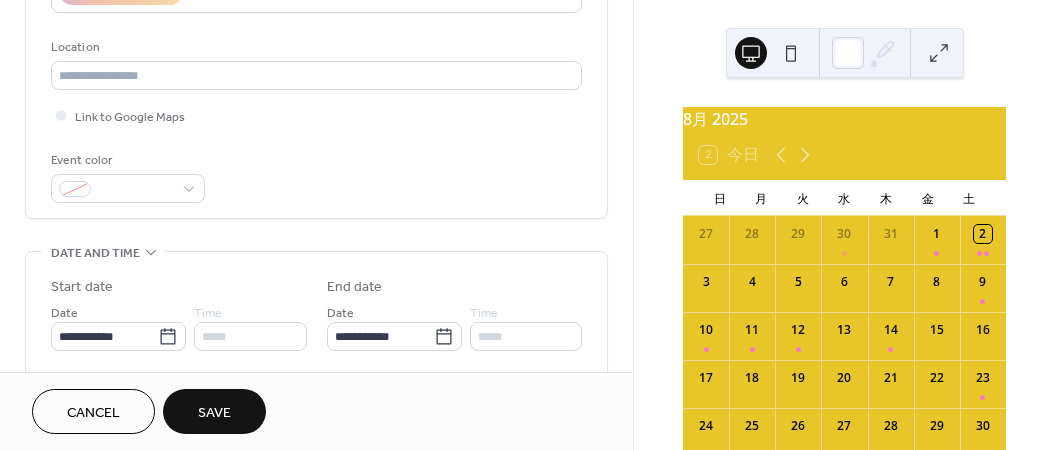 click on "Save" at bounding box center [214, 413] 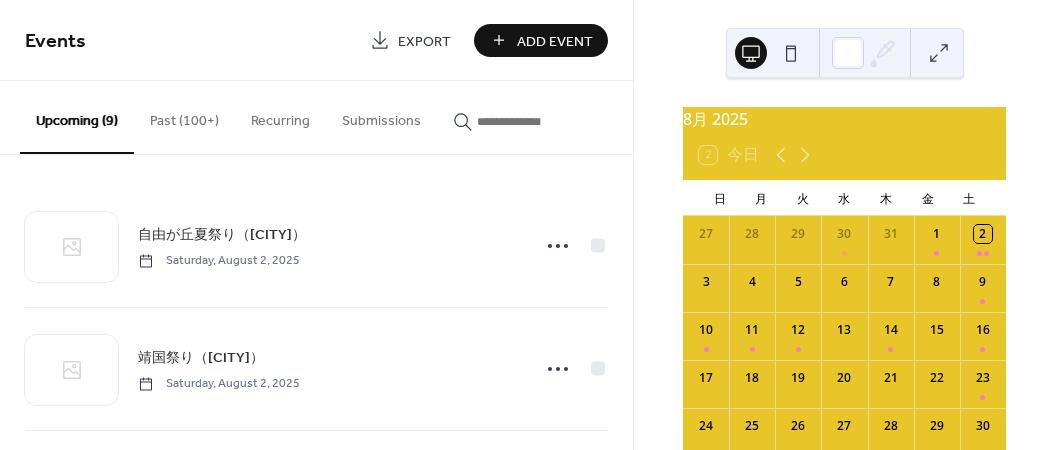 click on "Add Event" at bounding box center (555, 41) 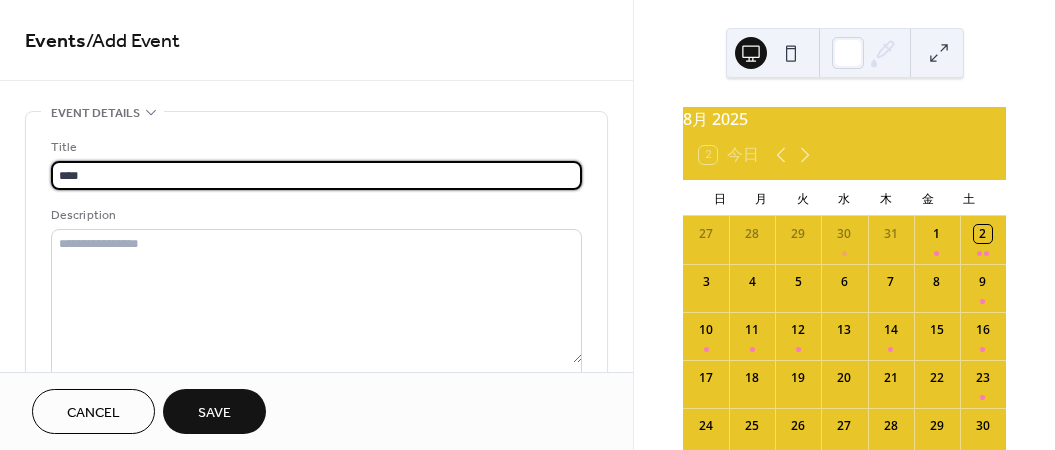 drag, startPoint x: 119, startPoint y: 177, endPoint x: 132, endPoint y: 174, distance: 13.341664 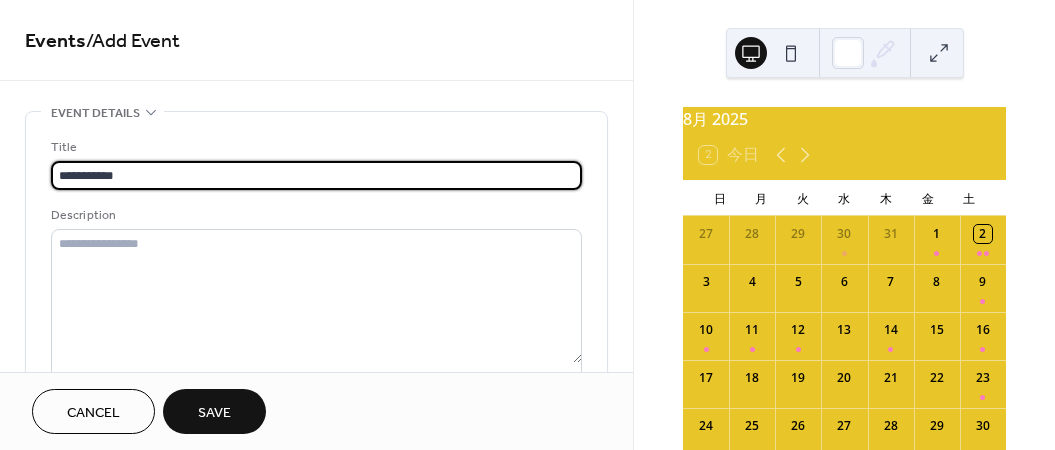 click on "**********" at bounding box center (316, 175) 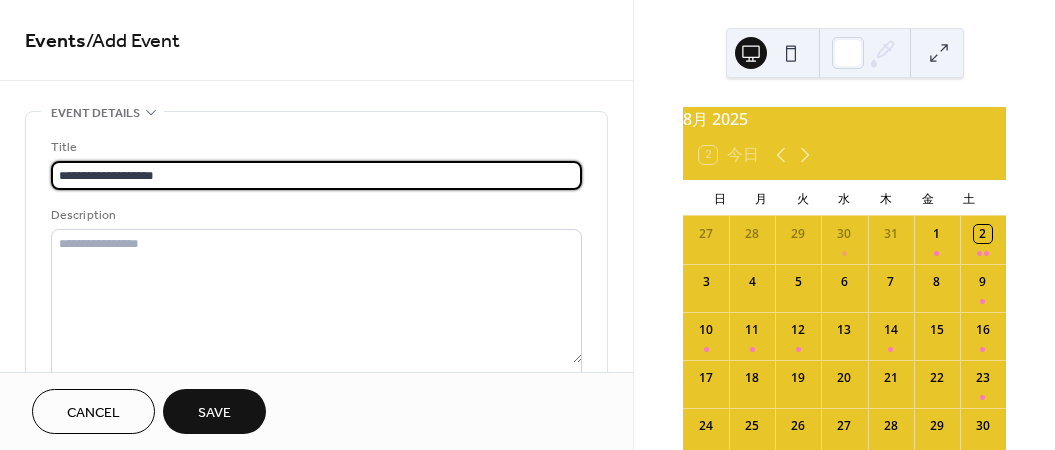 click on "**********" at bounding box center (316, 175) 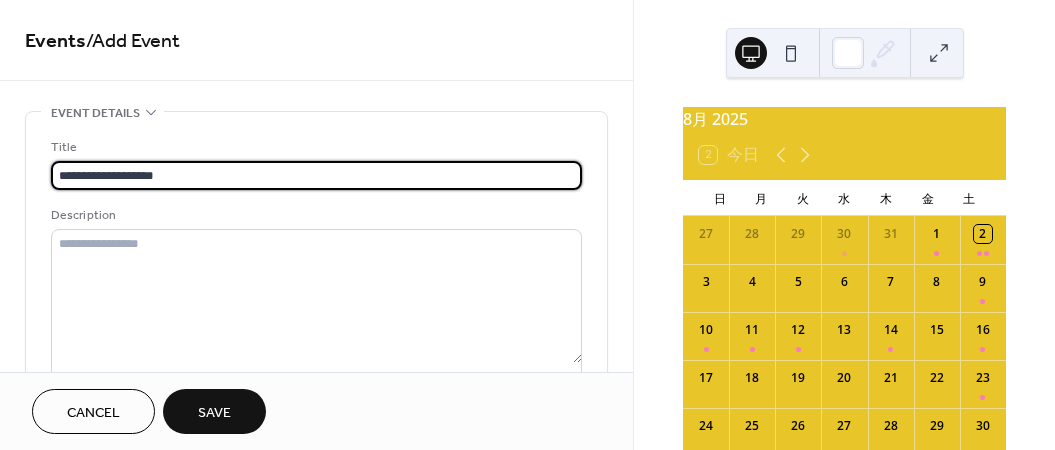 drag, startPoint x: 291, startPoint y: 176, endPoint x: 53, endPoint y: 182, distance: 238.07562 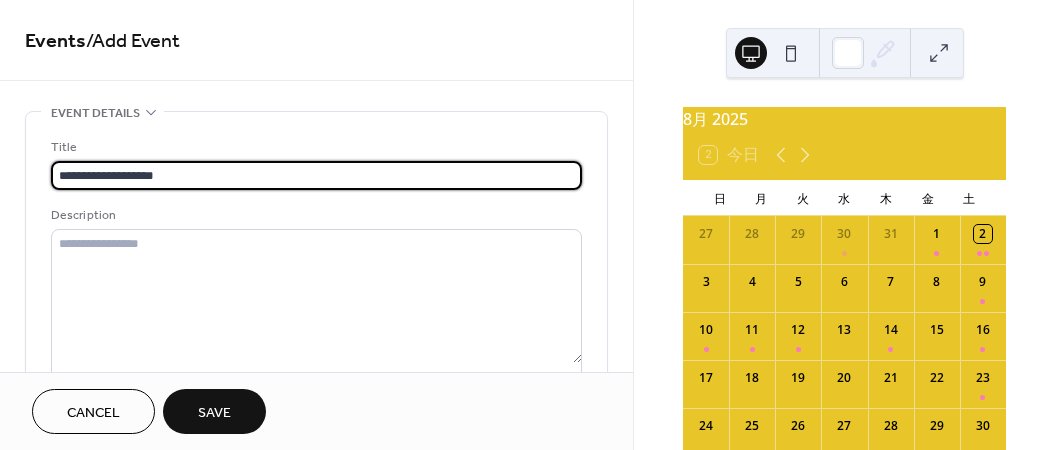 click on "**********" at bounding box center [316, 175] 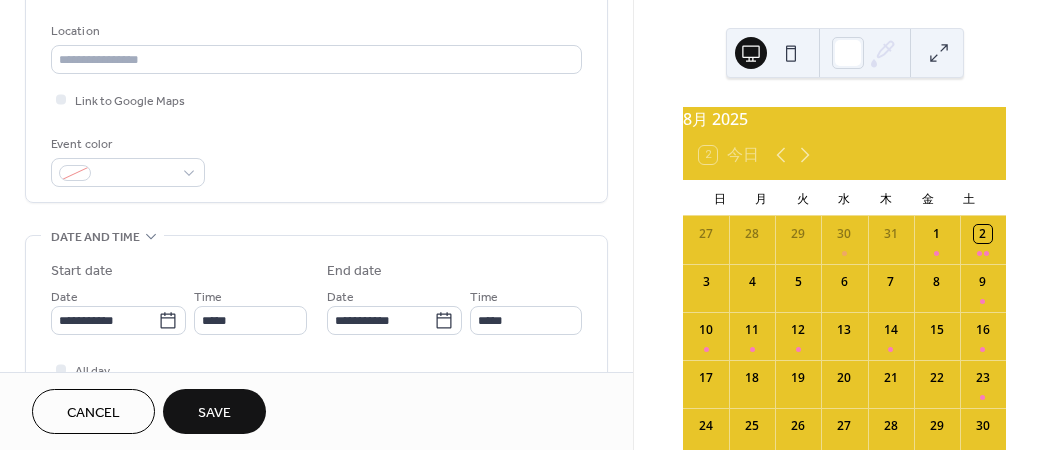 scroll, scrollTop: 700, scrollLeft: 0, axis: vertical 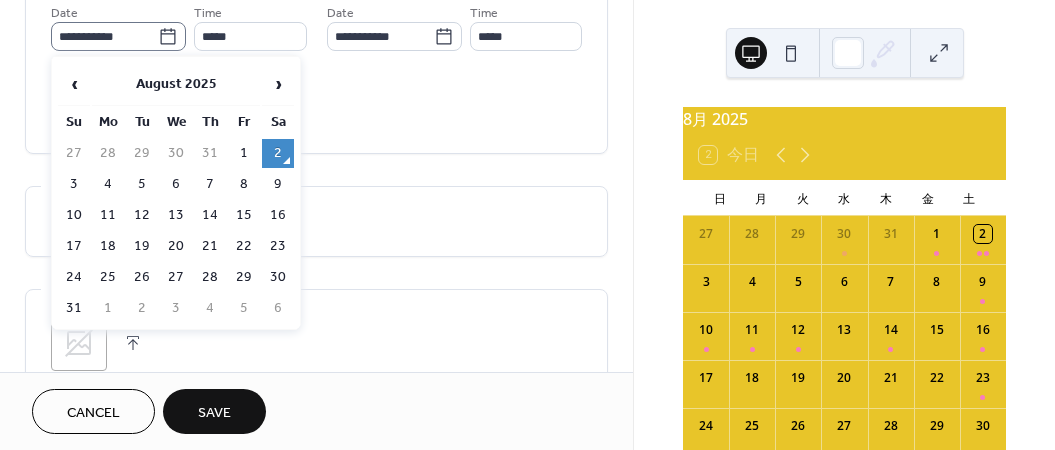 click 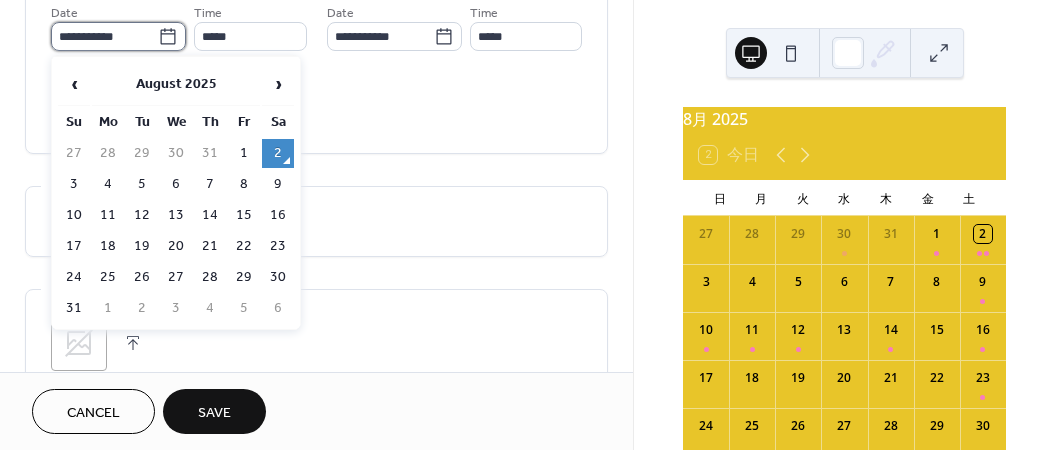 click on "**********" at bounding box center (104, 36) 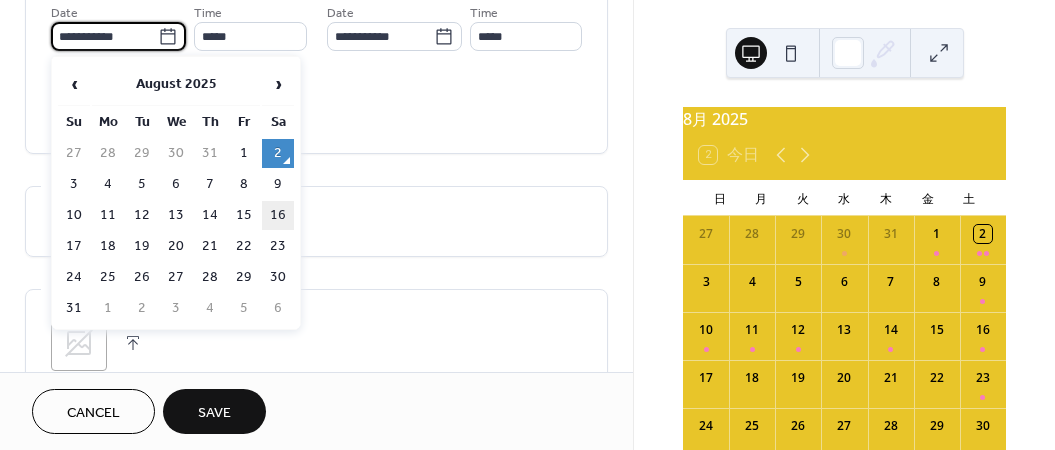 click on "16" at bounding box center [278, 215] 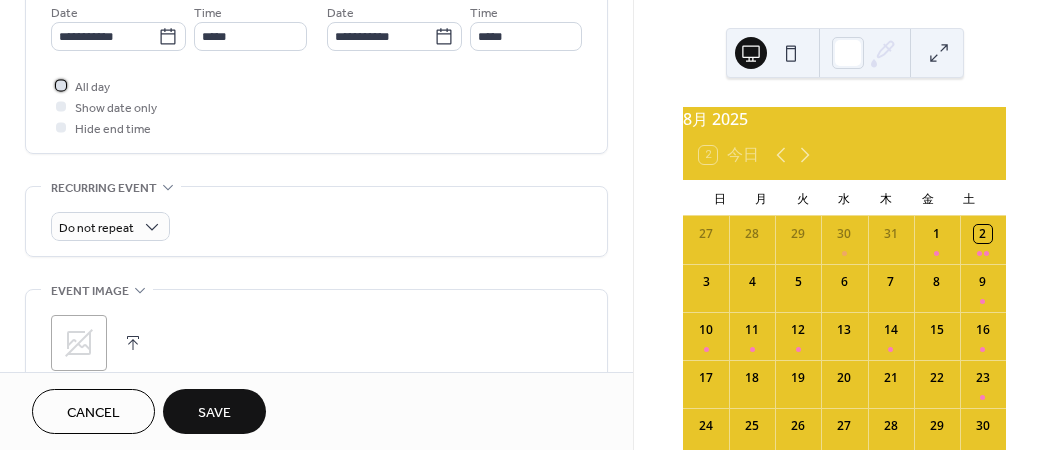 click at bounding box center [61, 85] 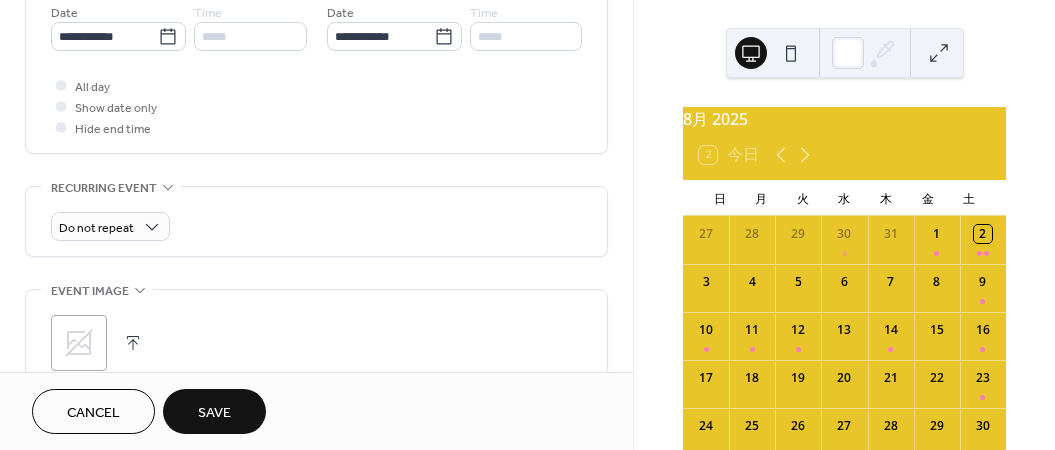 click on "Save" at bounding box center (214, 413) 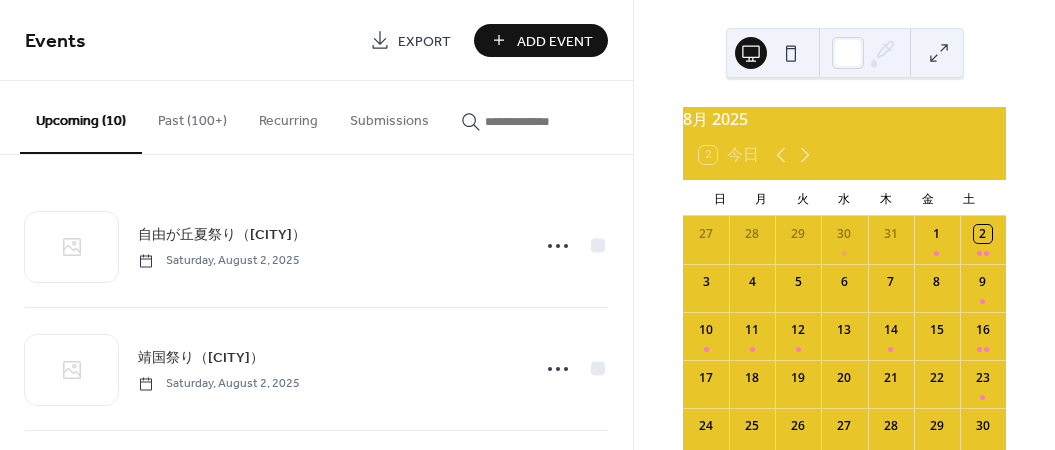 drag, startPoint x: 536, startPoint y: 37, endPoint x: 525, endPoint y: 42, distance: 12.083046 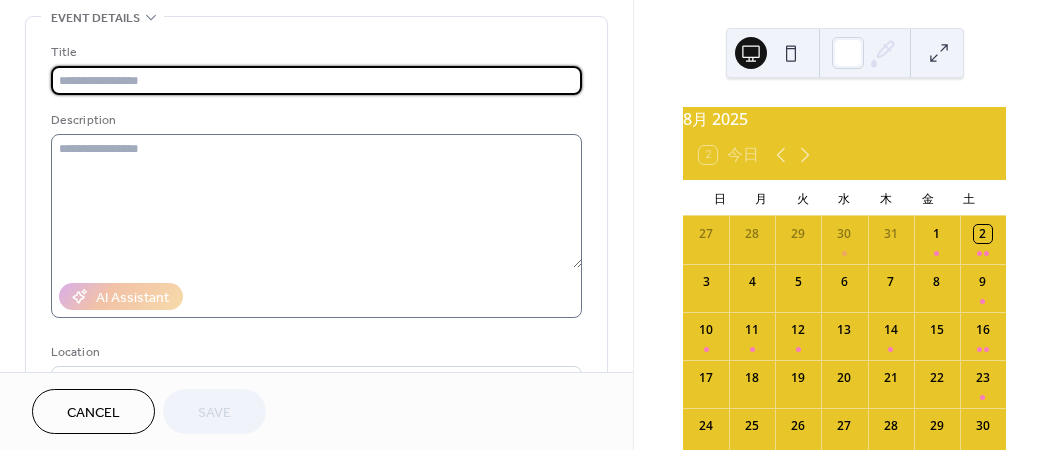 scroll, scrollTop: 100, scrollLeft: 0, axis: vertical 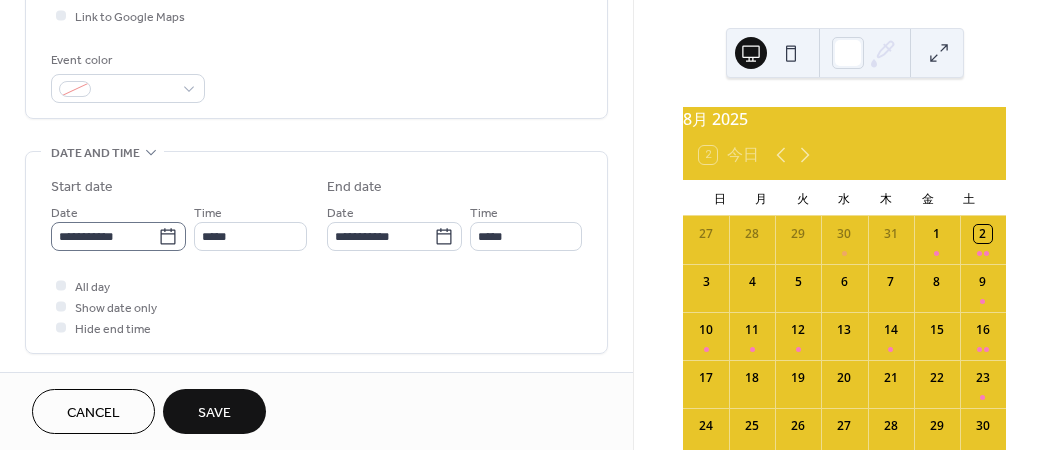 type on "**********" 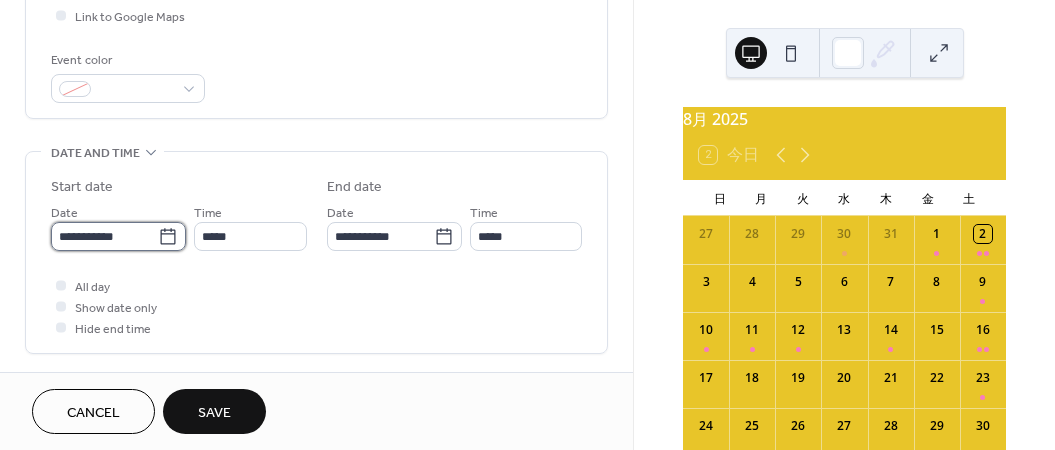 click on "**********" at bounding box center [104, 236] 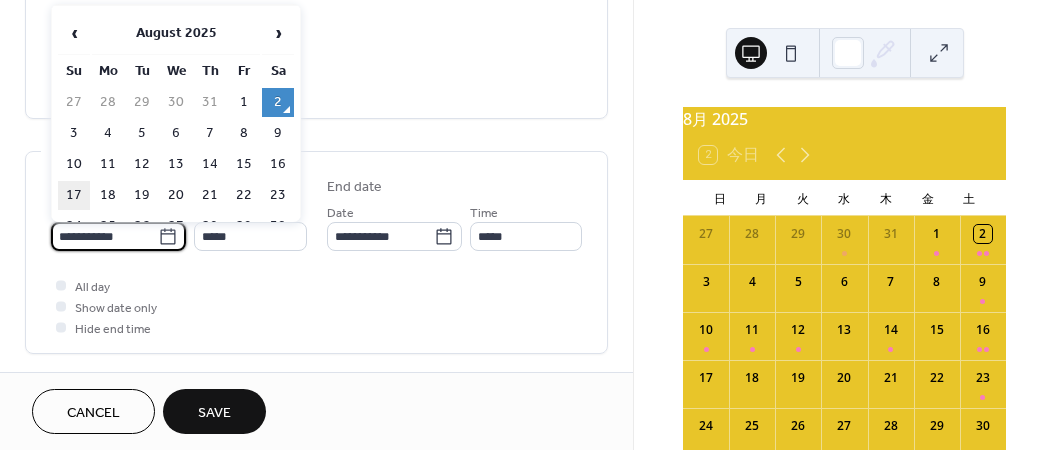 click on "17" at bounding box center (74, 195) 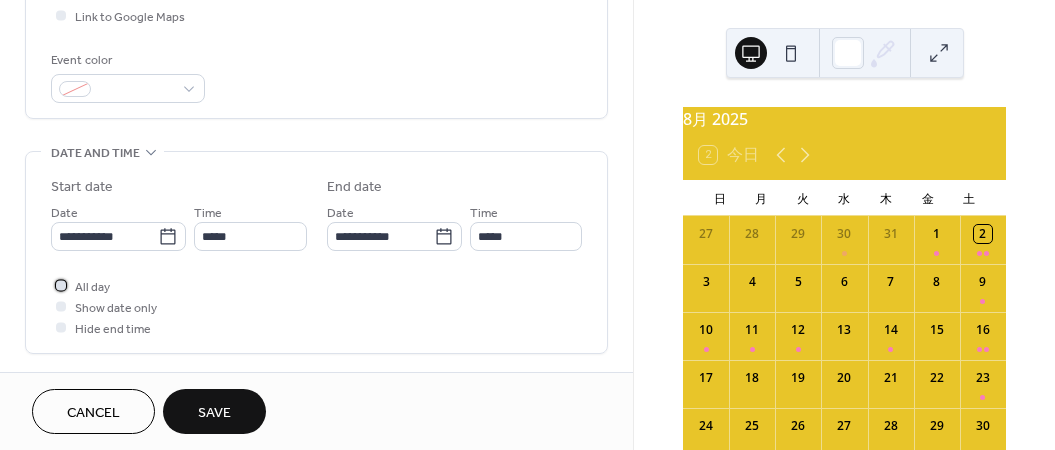 click at bounding box center [61, 285] 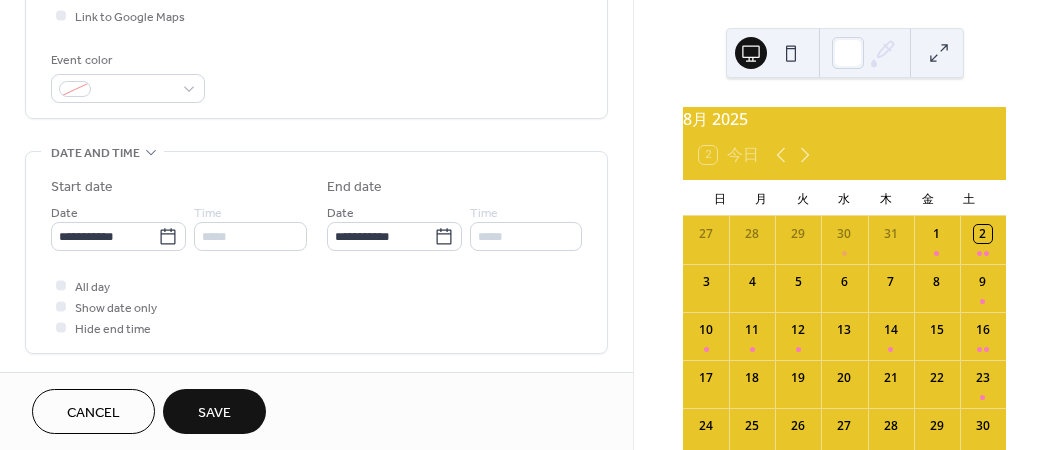 click on "Save" at bounding box center (214, 411) 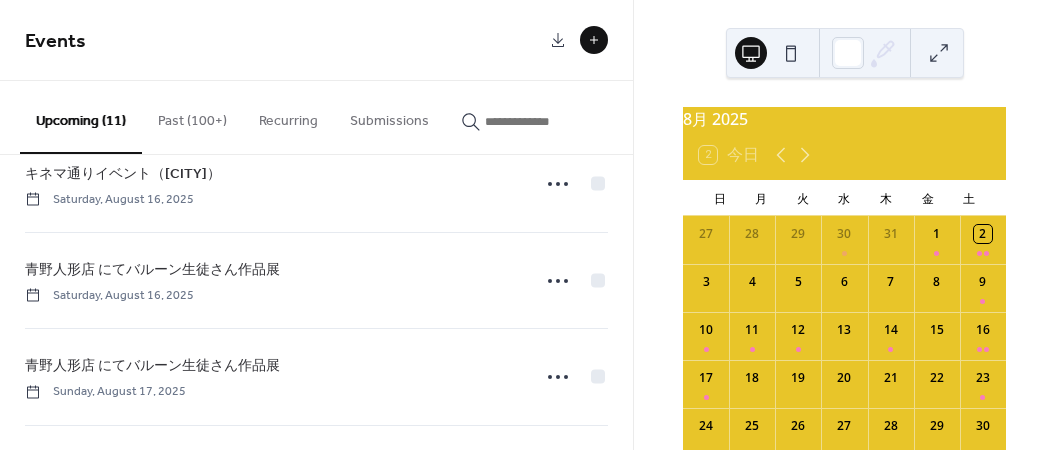 scroll, scrollTop: 923, scrollLeft: 0, axis: vertical 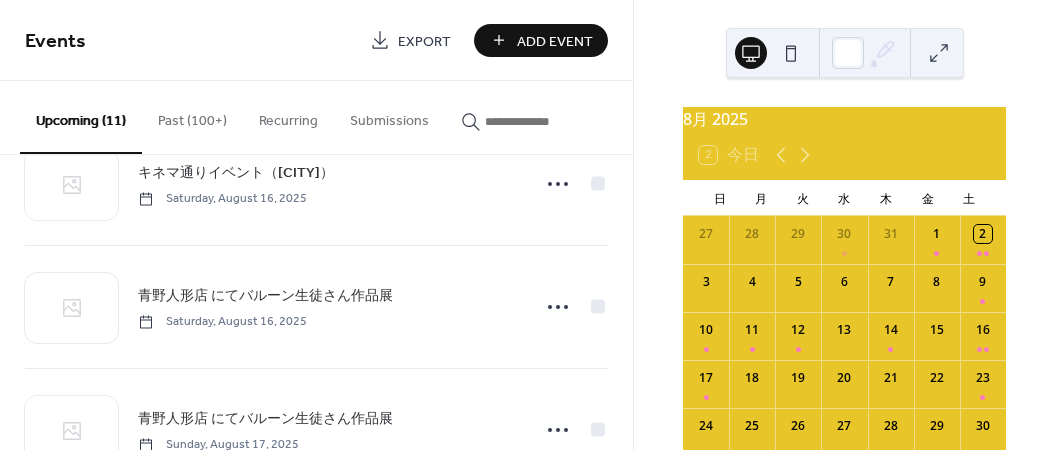 click on "8月 2025 2 今日 日 月 火 水 木 金 土 27 28 29 30 31 1 2 3 4 5 6 7 8 9 10 11 12 13 14 15 16 17 18 19 20 21 22 23 24 25 26 27 28 29 30 31 1 2 3 4 5 6" at bounding box center (844, 225) 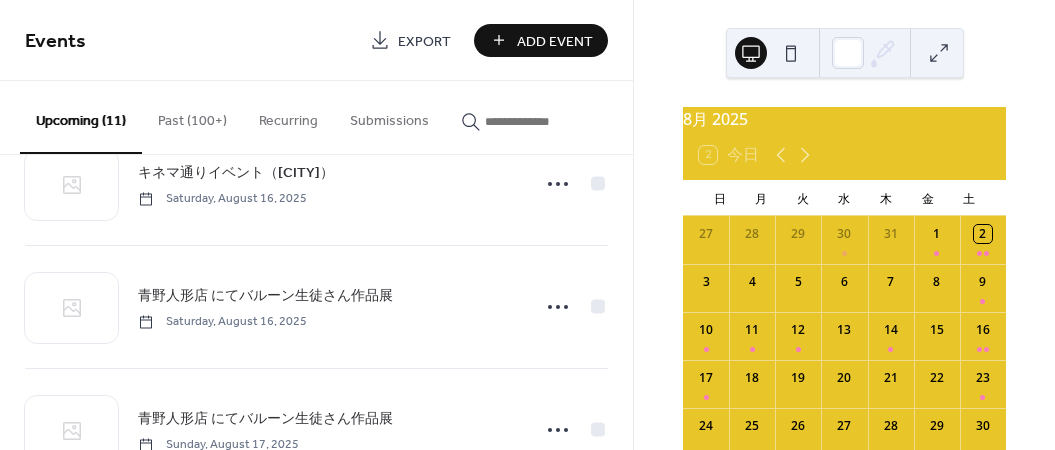 drag, startPoint x: 547, startPoint y: 43, endPoint x: 534, endPoint y: 48, distance: 13.928389 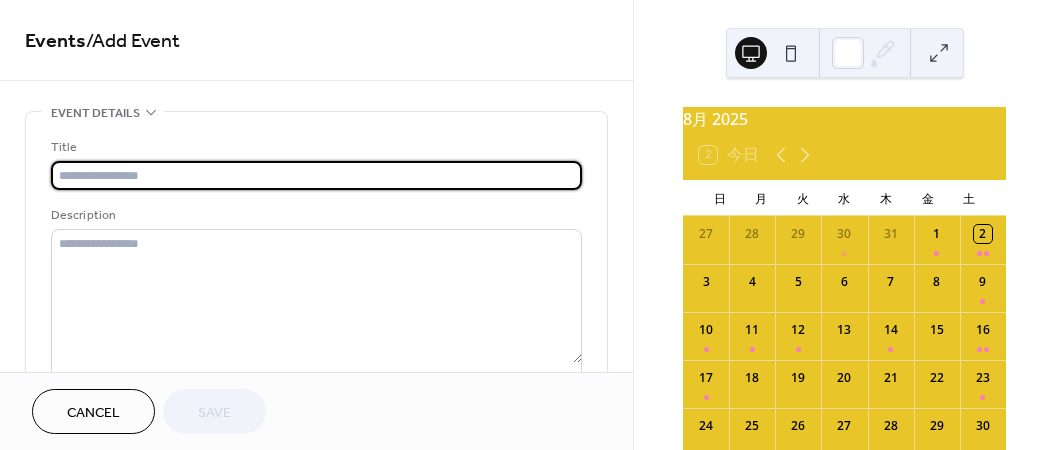 click at bounding box center [316, 175] 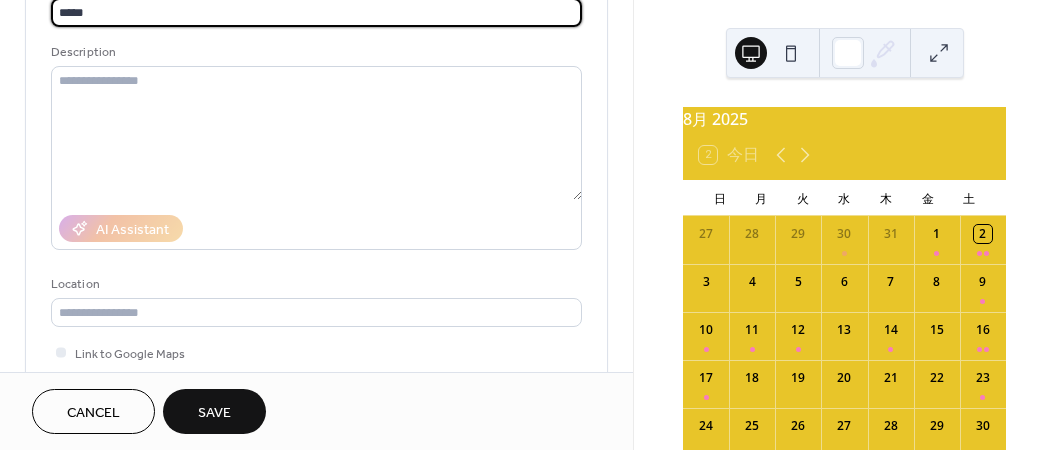 scroll, scrollTop: 500, scrollLeft: 0, axis: vertical 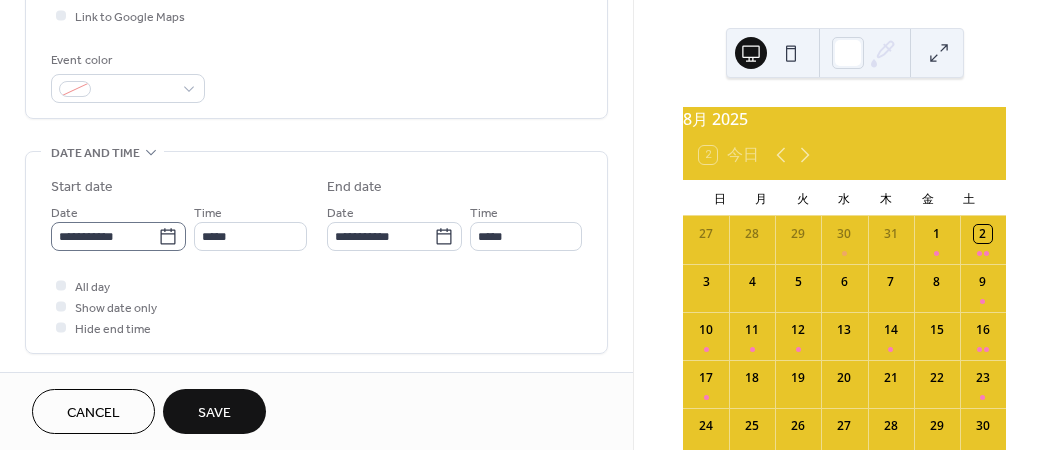 type on "*****" 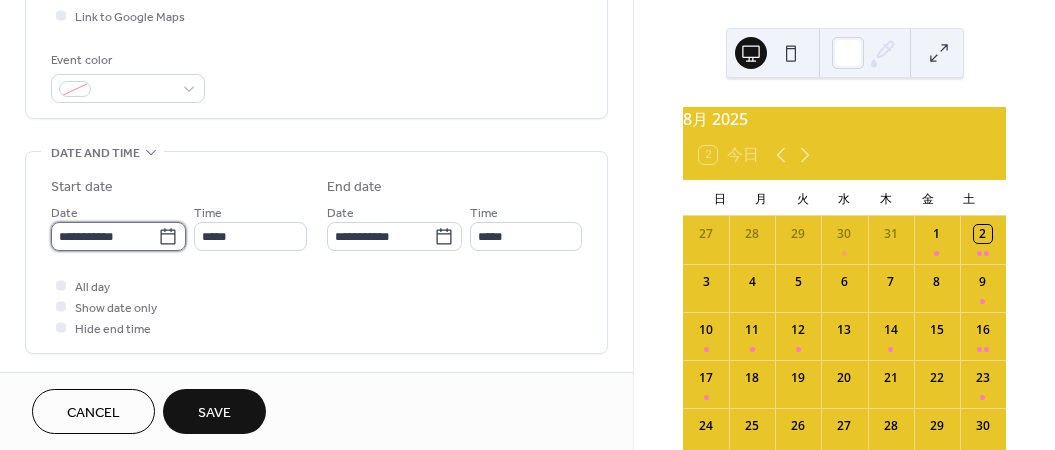 click on "**********" at bounding box center [104, 236] 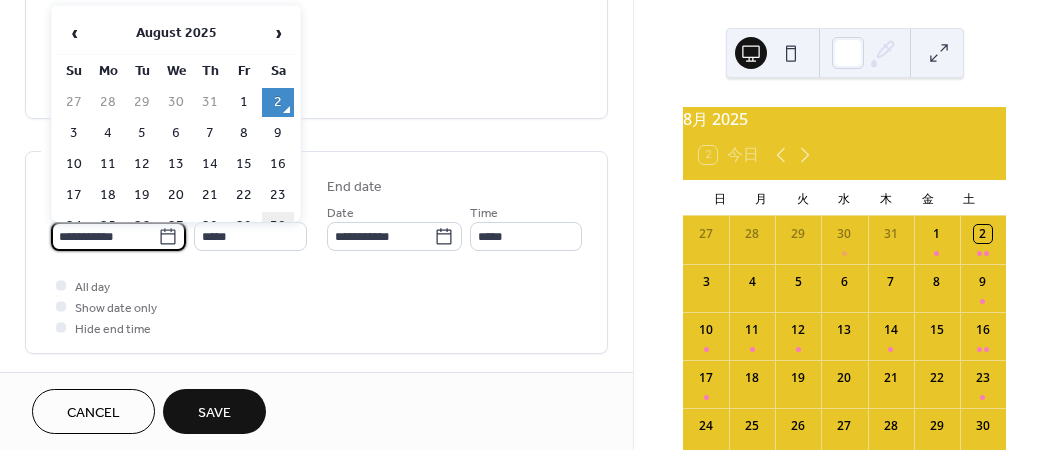 click on "30" at bounding box center [278, 226] 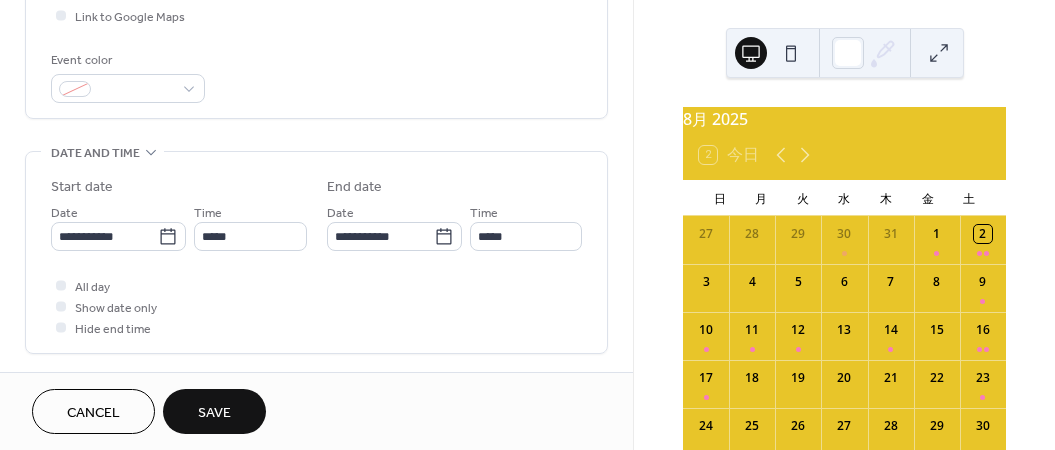 scroll, scrollTop: 1, scrollLeft: 0, axis: vertical 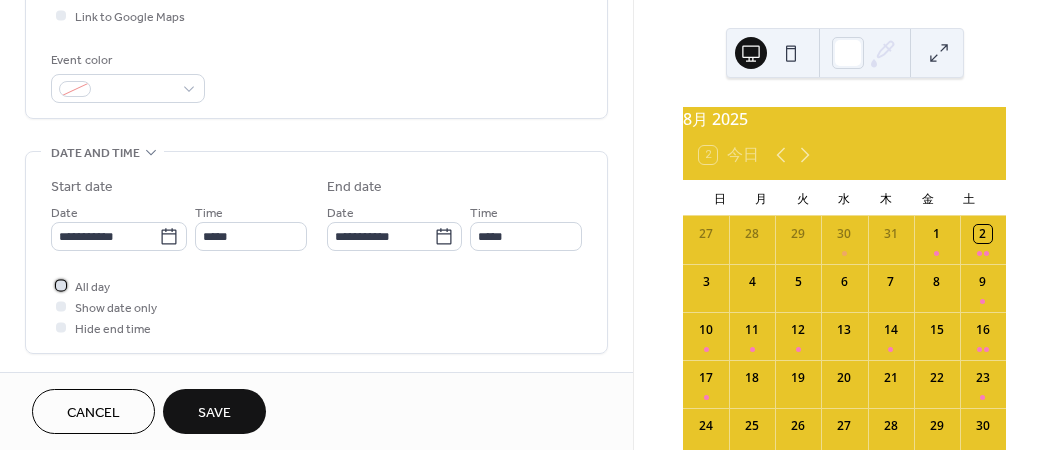 click at bounding box center [61, 285] 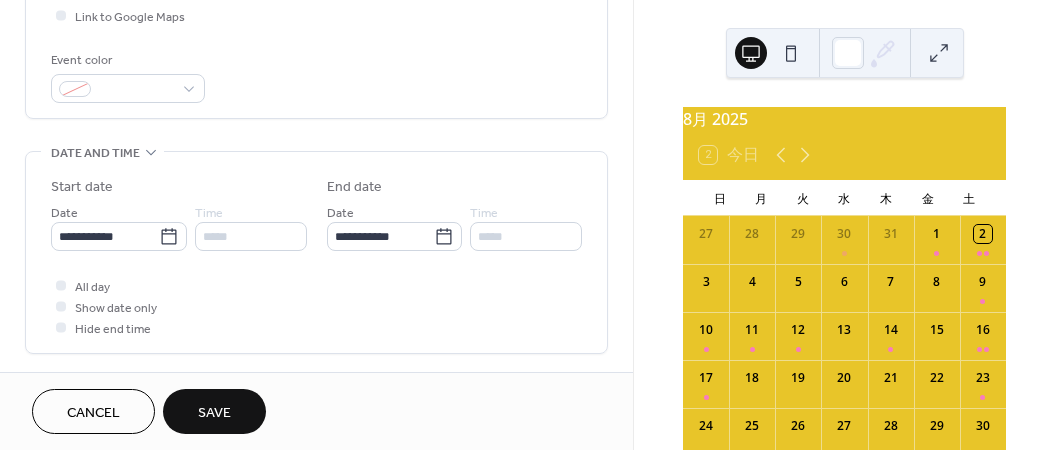 click on "Save" at bounding box center (214, 413) 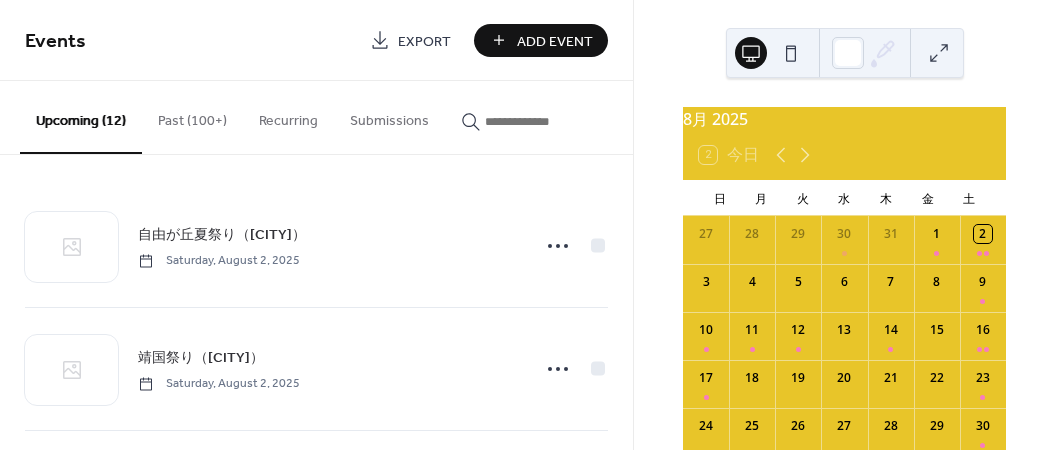 click on "8月 2025 2 今日 日 月 火 水 木 金 土 27 28 29 30 31 1 2 3 4 5 6 7 8 9 10 11 12 13 14 15 16 17 18 19 20 21 22 23 24 25 26 27 28 29 30 31 1 2 3 4 5 6" at bounding box center (844, 225) 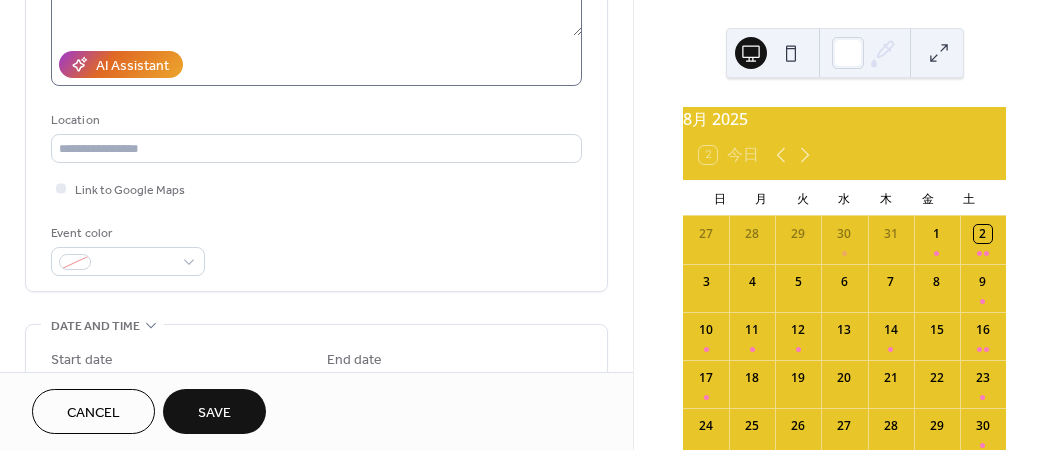 scroll, scrollTop: 400, scrollLeft: 0, axis: vertical 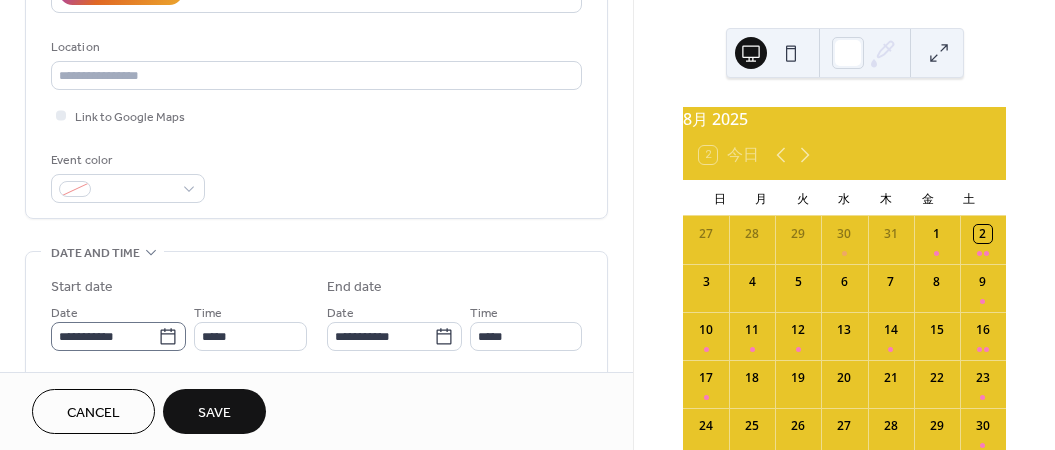 type on "**********" 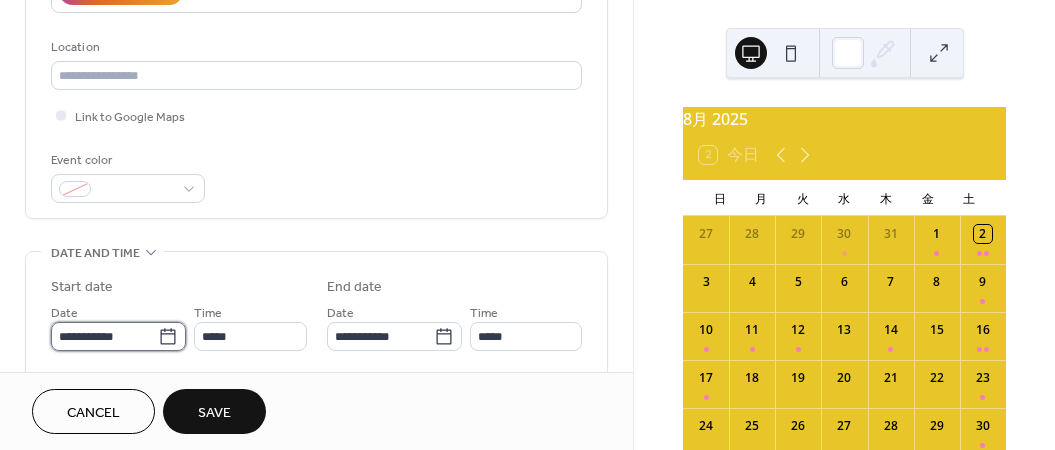 click on "**********" at bounding box center [104, 336] 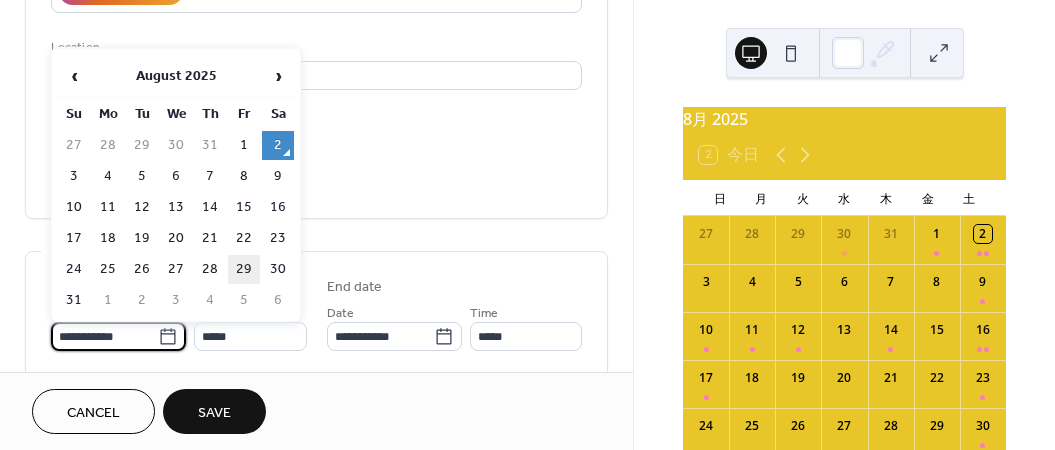 click on "29" at bounding box center [244, 269] 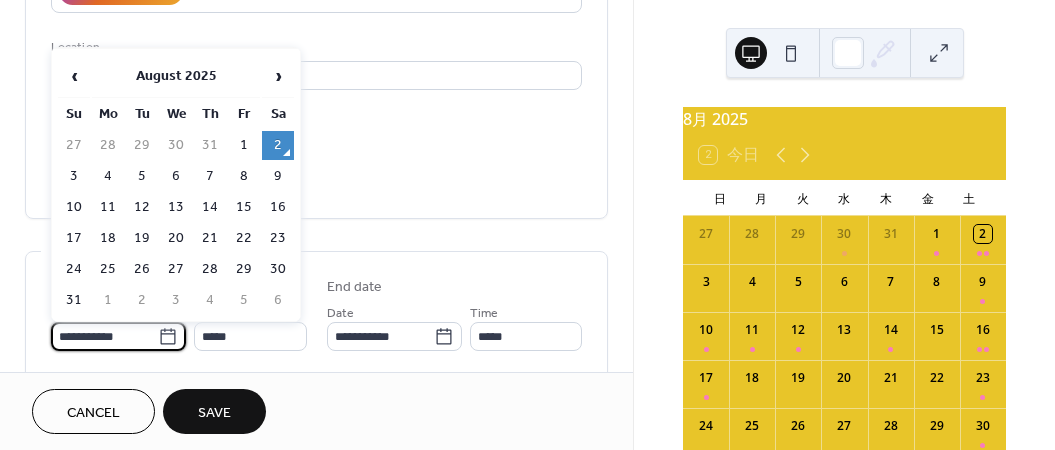 type on "**********" 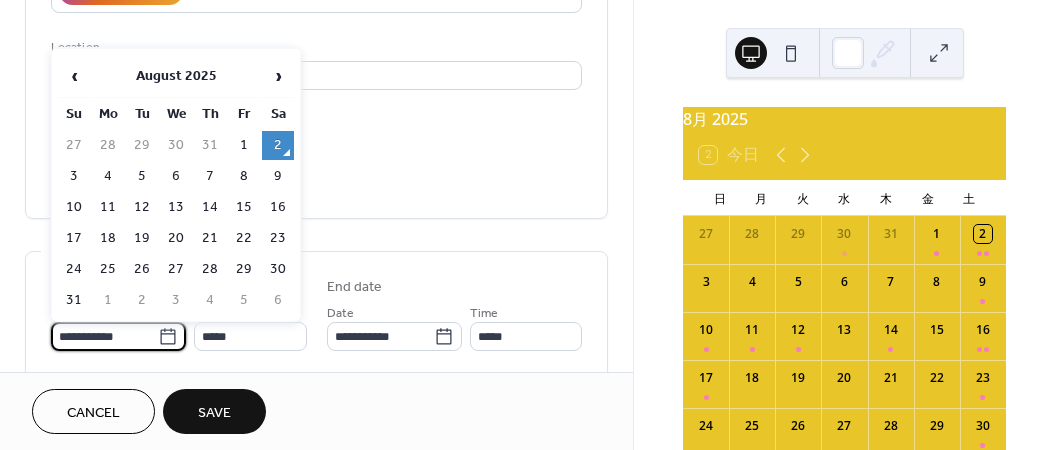 type on "**********" 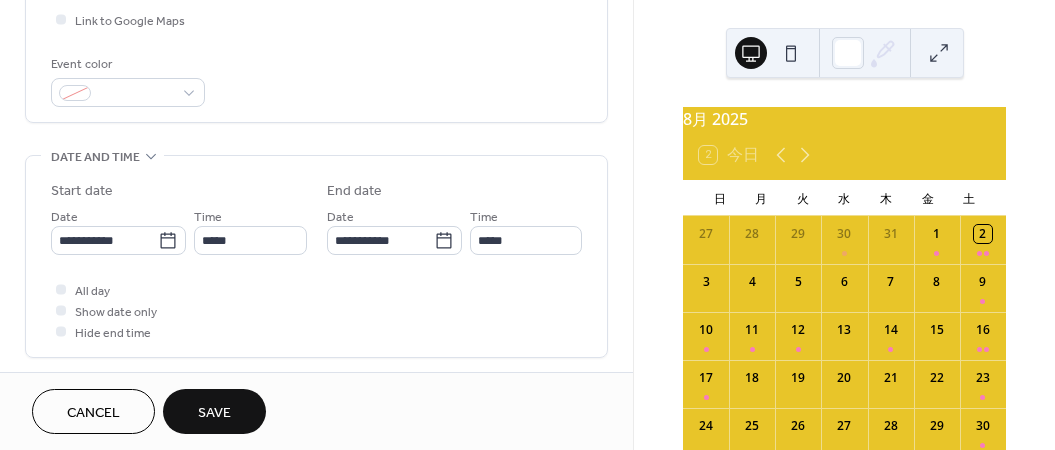 scroll, scrollTop: 500, scrollLeft: 0, axis: vertical 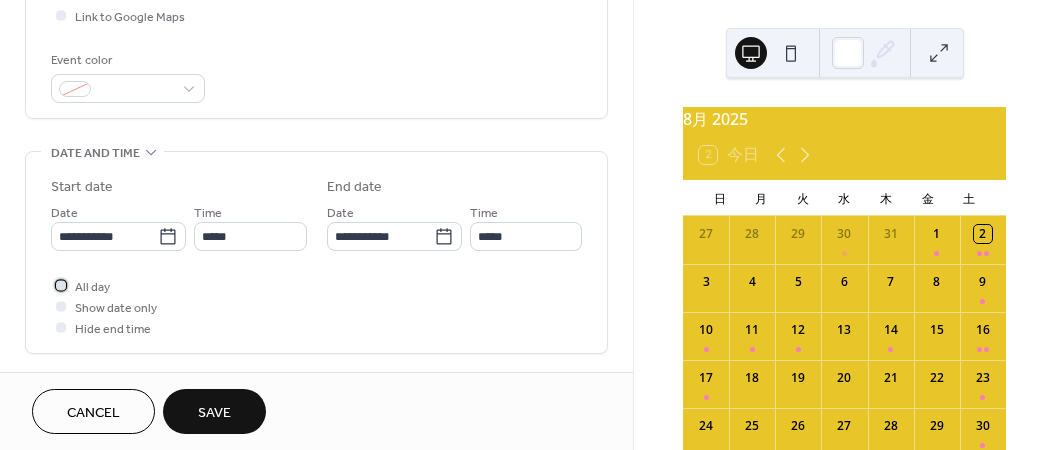 click at bounding box center (61, 285) 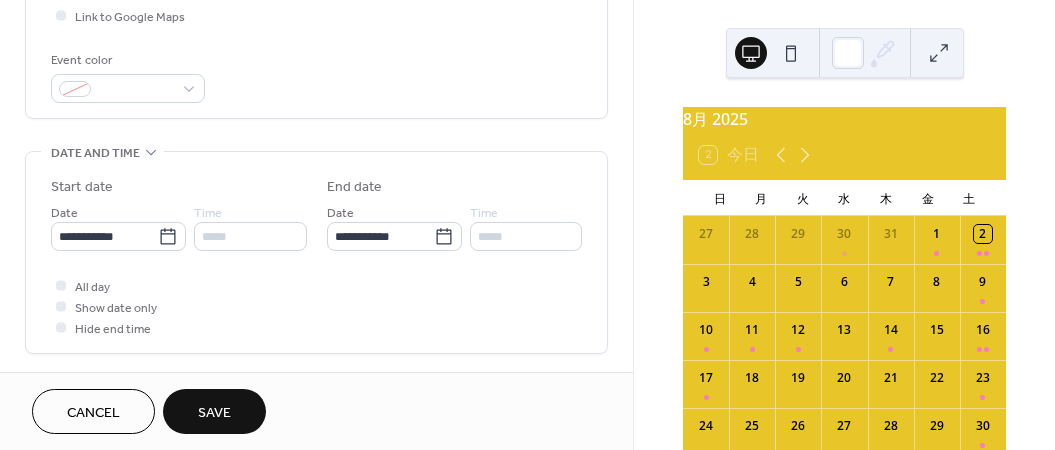 click on "Save" at bounding box center (214, 411) 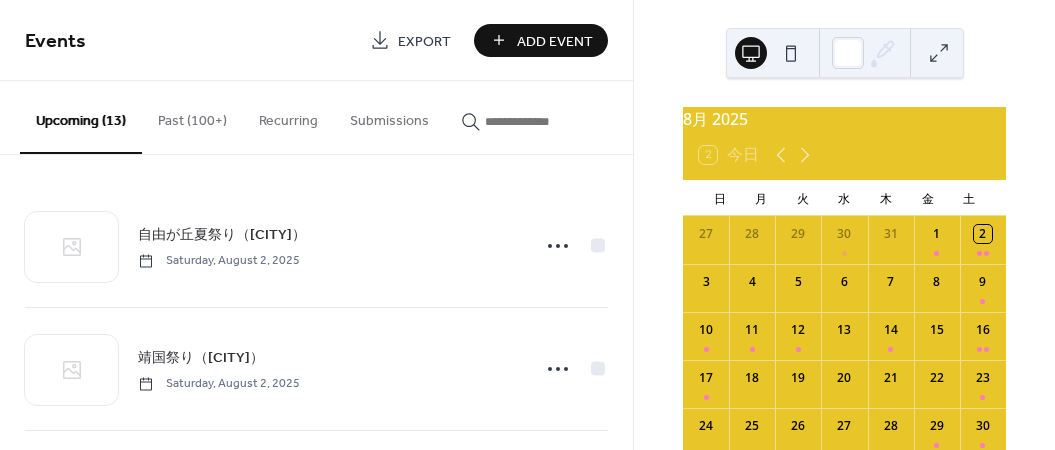 click on "8月 2025 2 今日 日 月 火 水 木 金 土 27 28 29 30 31 1 2 3 4 5 6 7 8 9 10 11 12 13 14 15 16 17 18 19 20 21 22 23 24 25 26 27 28 29 30 31 1 2 3 4 5 6" at bounding box center [844, 225] 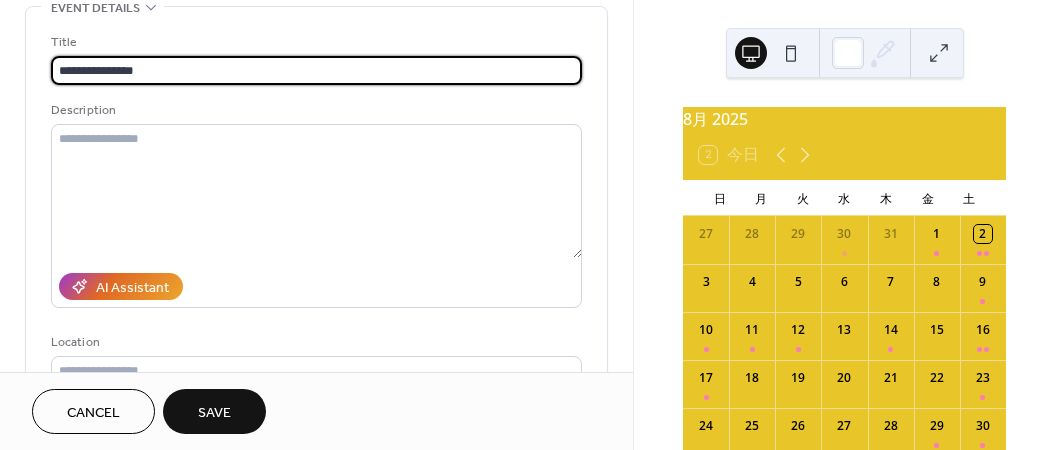 scroll, scrollTop: 500, scrollLeft: 0, axis: vertical 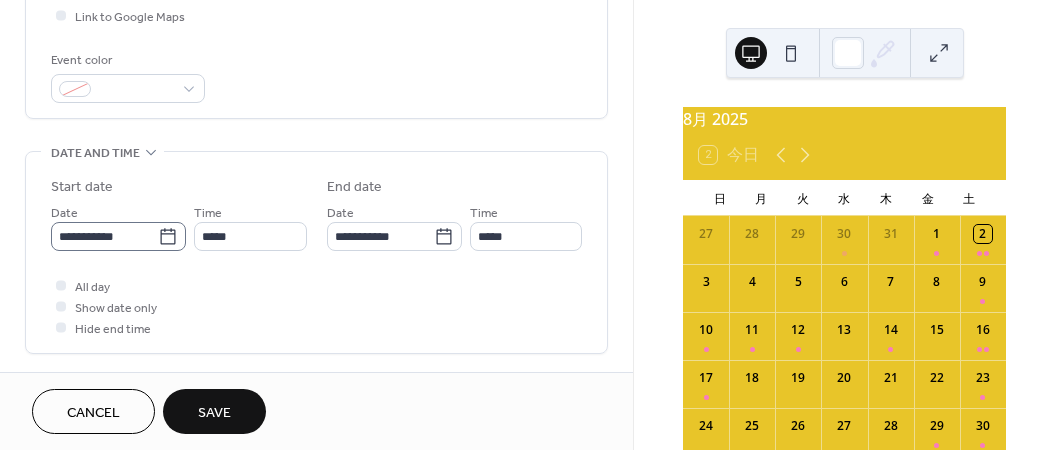 type on "**********" 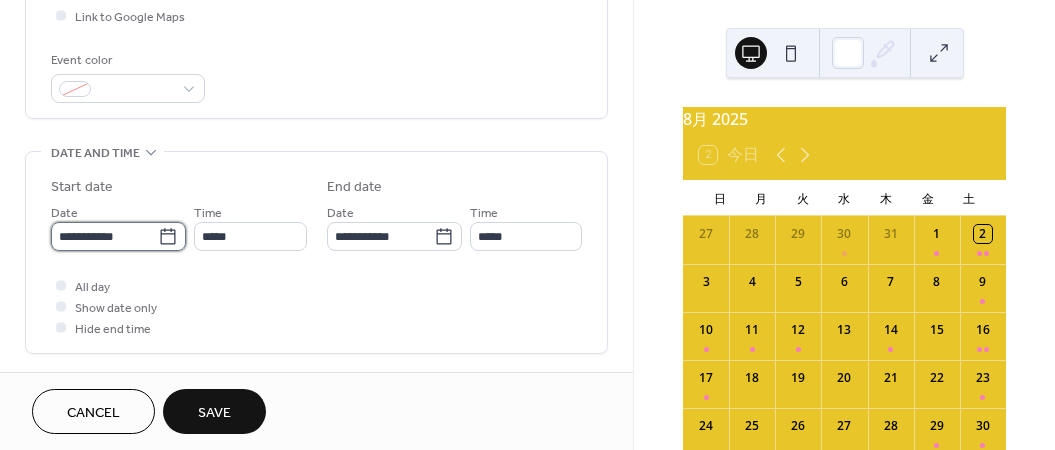 click on "**********" at bounding box center (104, 236) 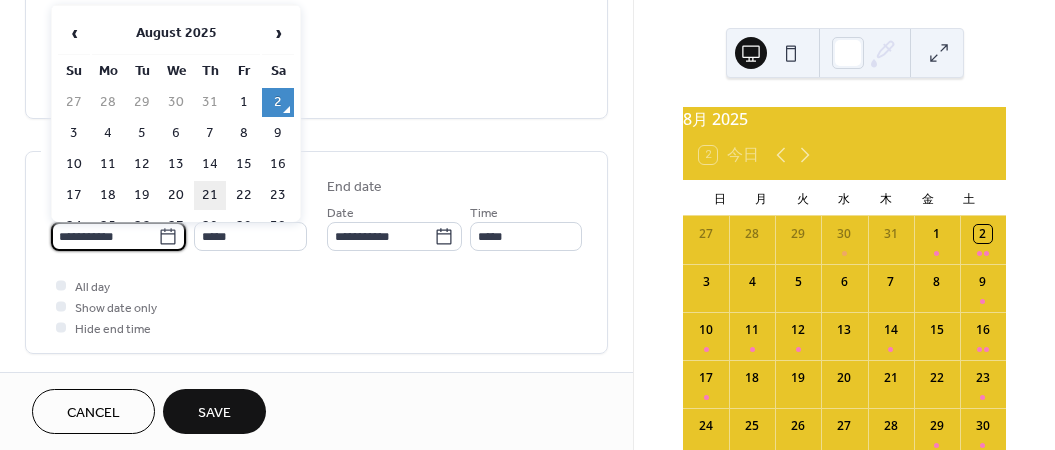 click on "21" at bounding box center (210, 195) 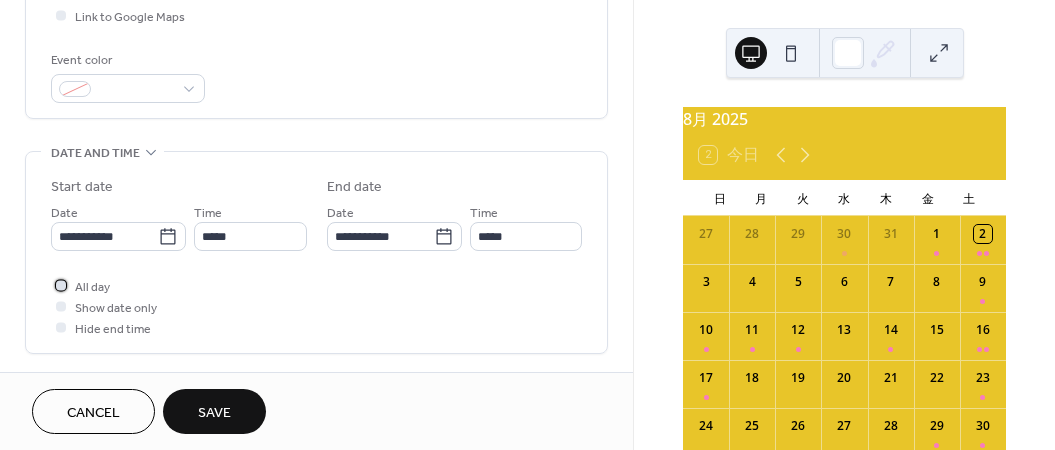 click at bounding box center [61, 285] 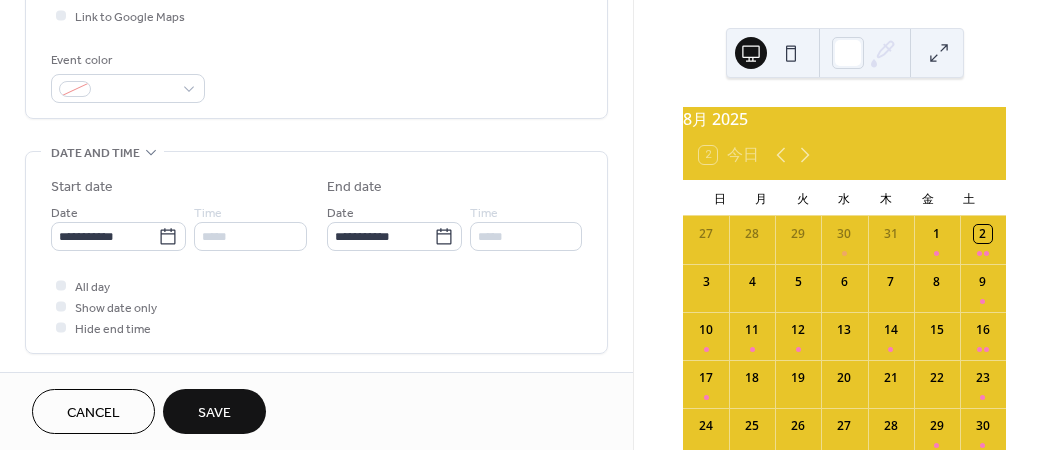 click on "Save" at bounding box center (214, 413) 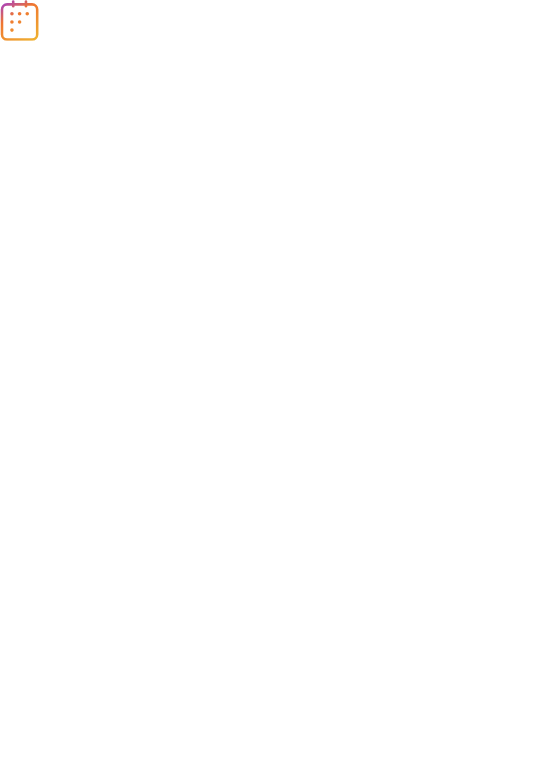 scroll, scrollTop: 0, scrollLeft: 0, axis: both 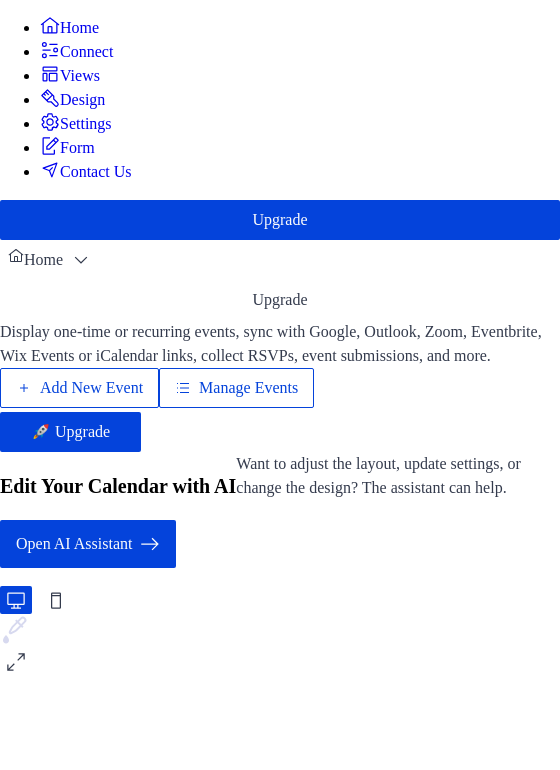 click on "Add New Event" at bounding box center (91, 388) 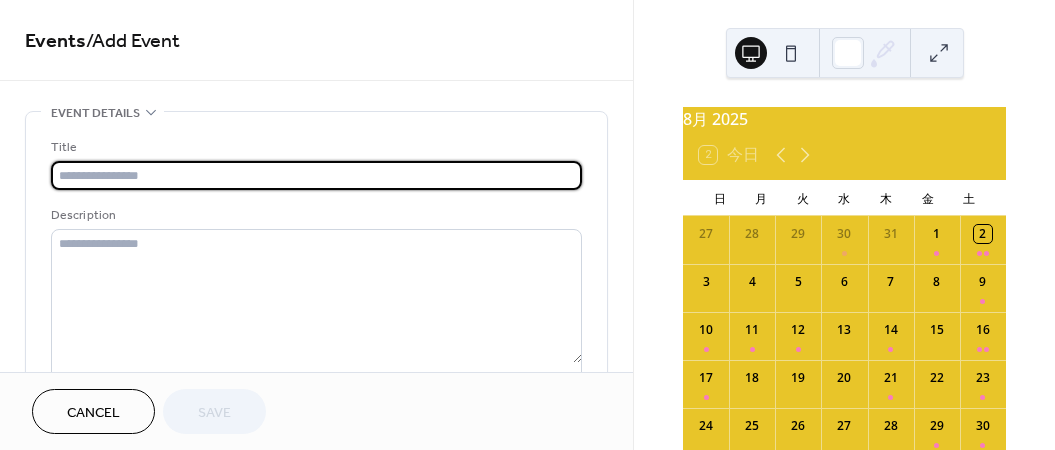 scroll, scrollTop: 0, scrollLeft: 0, axis: both 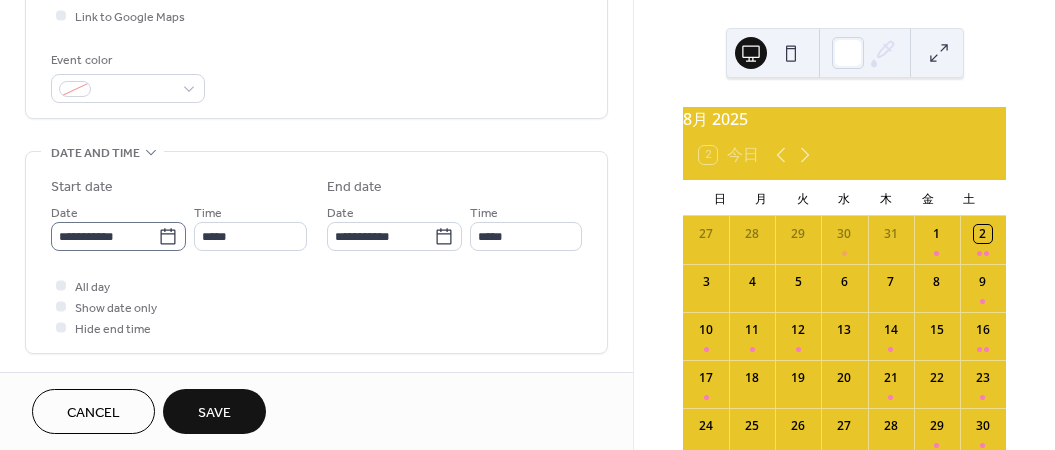 type on "**********" 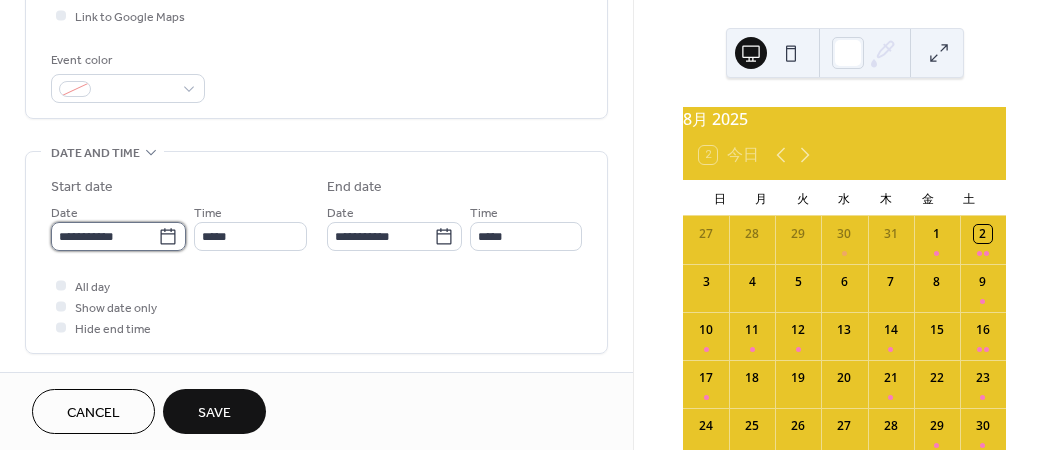 click on "**********" at bounding box center [104, 236] 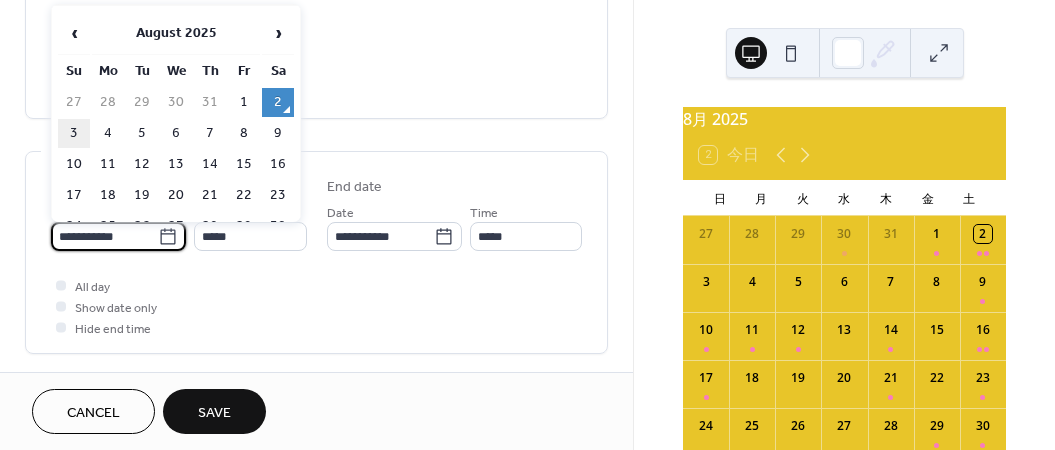 click on "3" at bounding box center [74, 133] 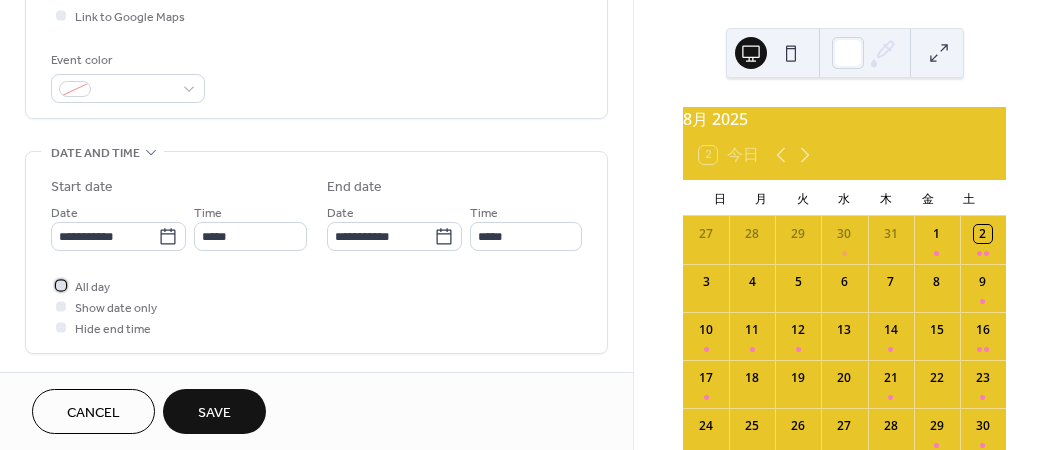 click at bounding box center [61, 285] 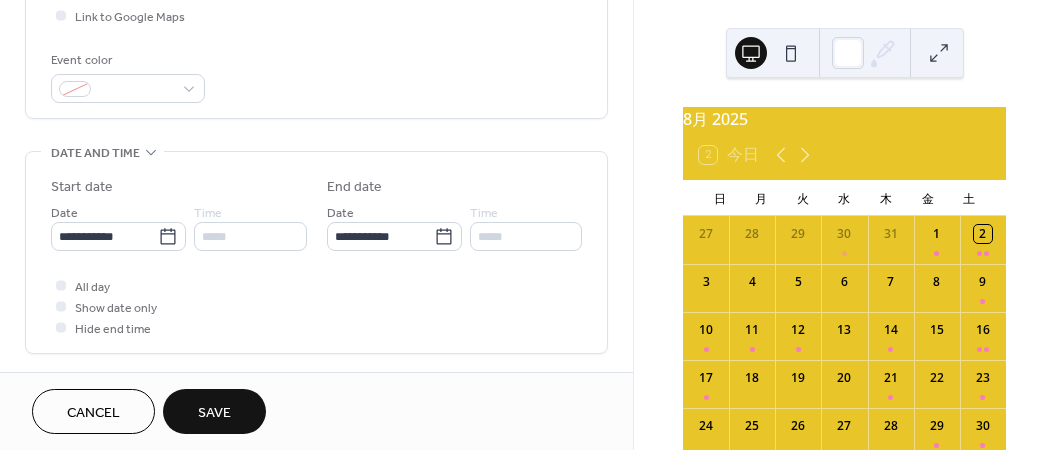 click on "Save" at bounding box center (214, 413) 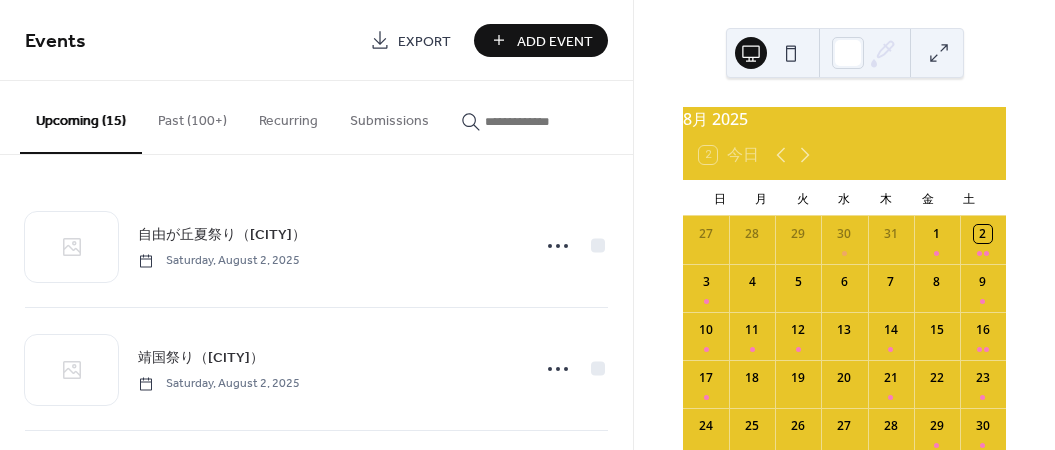 click on "Add Event" at bounding box center [555, 41] 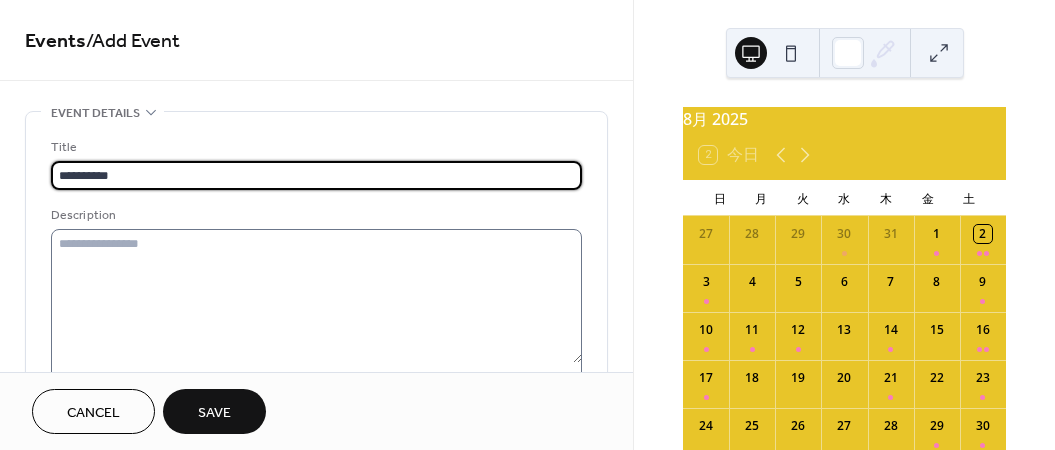 scroll, scrollTop: 1, scrollLeft: 0, axis: vertical 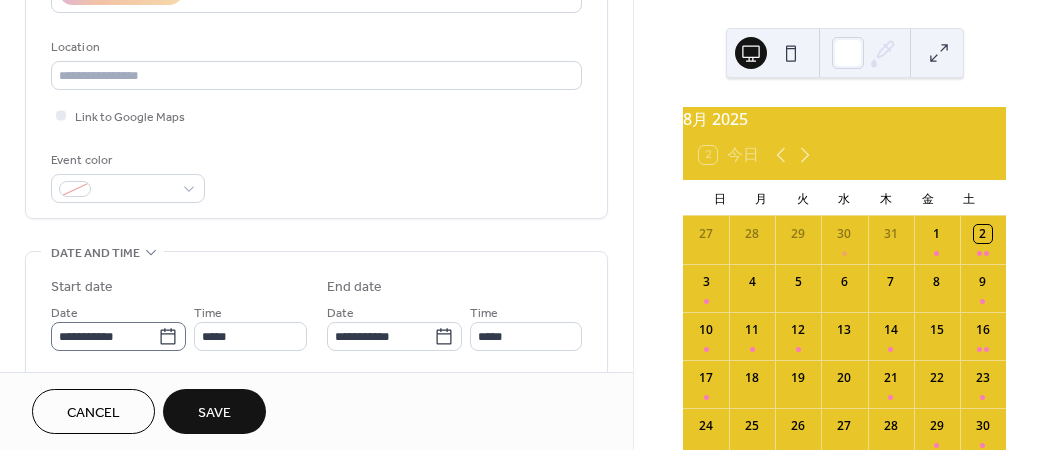 type on "**********" 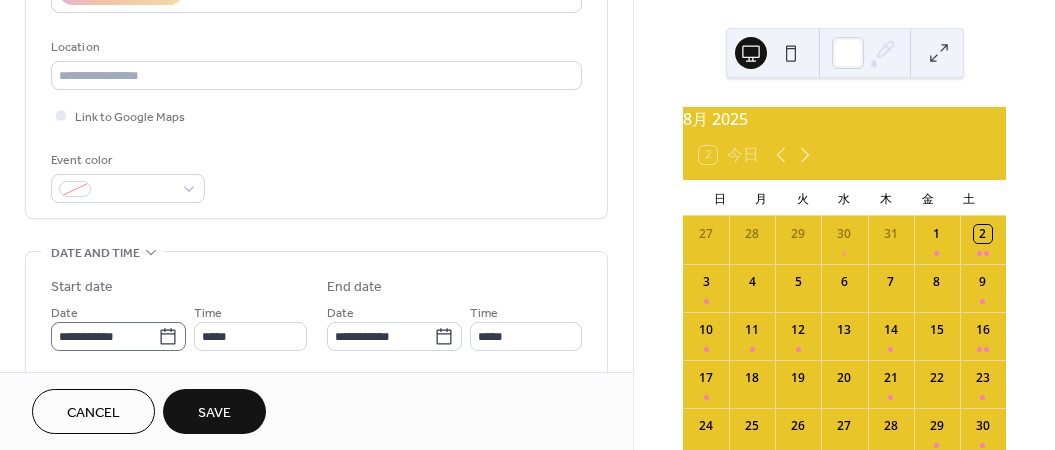 click 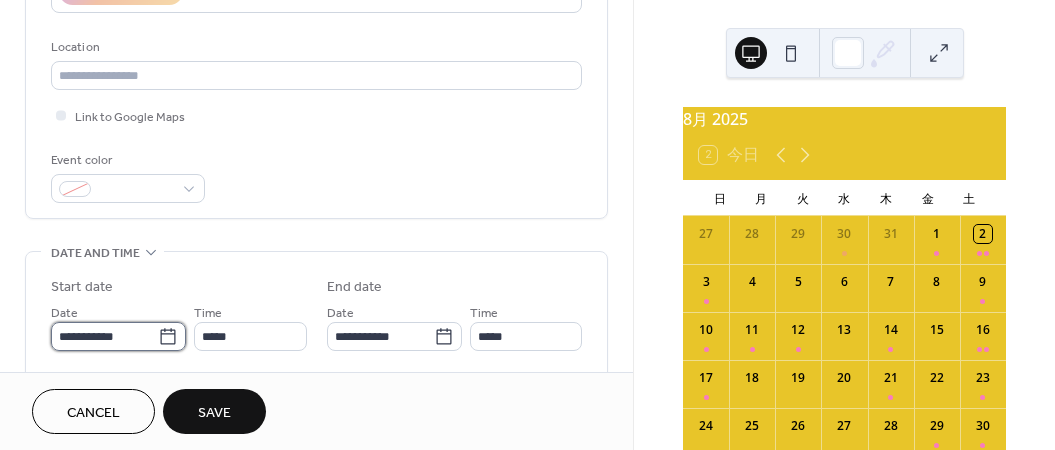click on "**********" at bounding box center (104, 336) 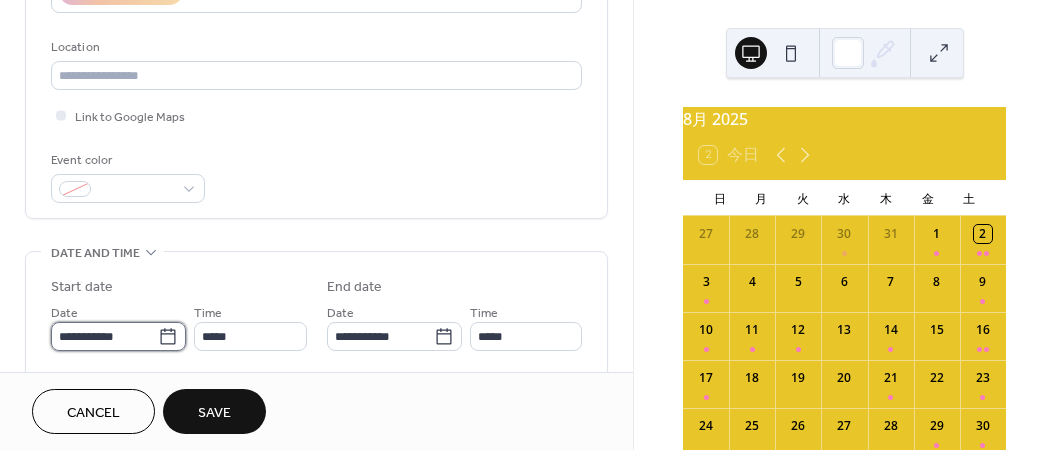 scroll, scrollTop: 0, scrollLeft: 0, axis: both 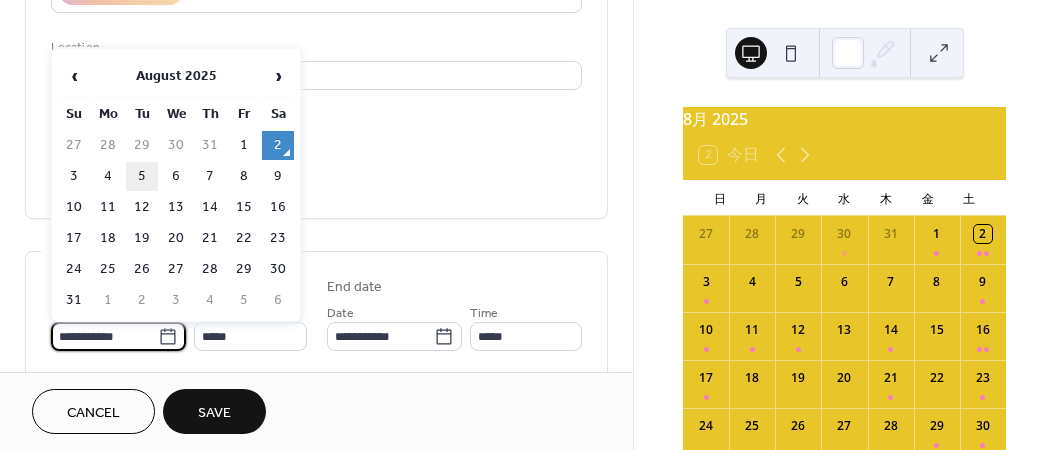 click on "5" at bounding box center [142, 176] 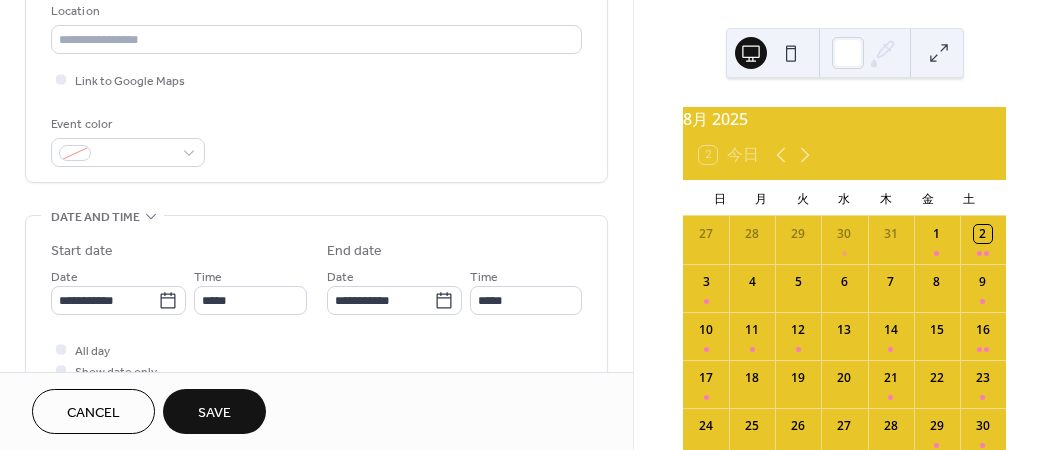 scroll, scrollTop: 500, scrollLeft: 0, axis: vertical 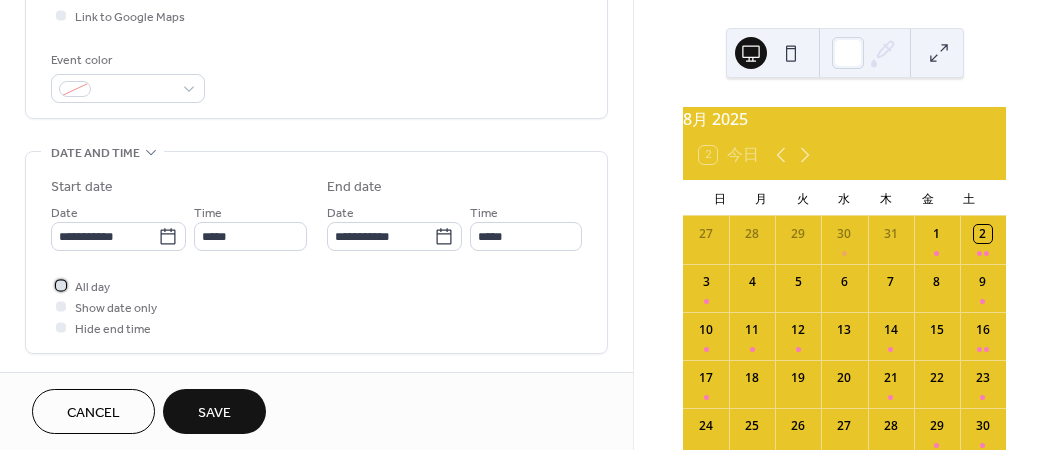 click at bounding box center [61, 285] 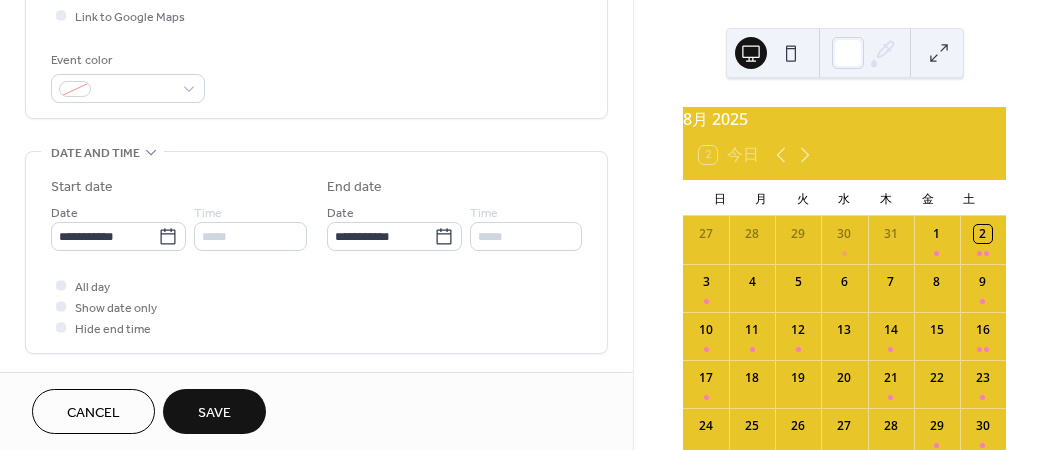 click on "Save" at bounding box center [214, 413] 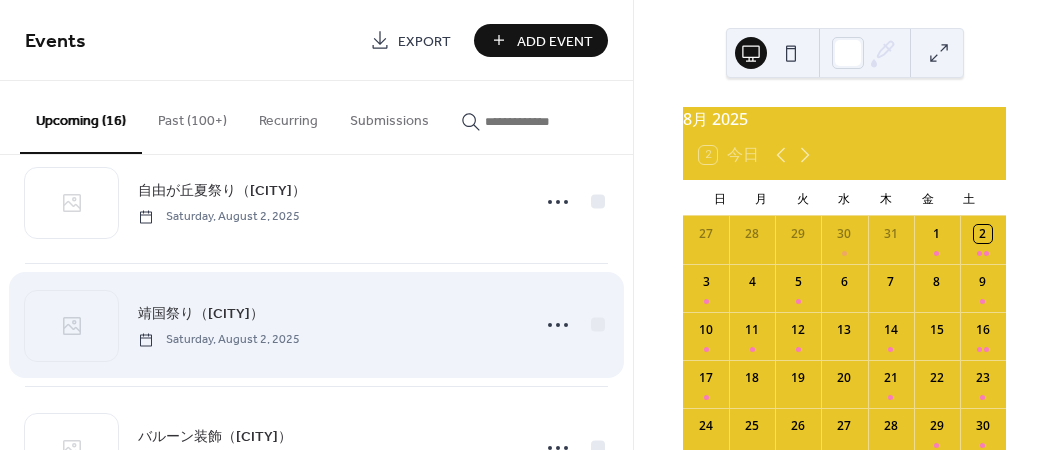 scroll, scrollTop: 38, scrollLeft: 0, axis: vertical 